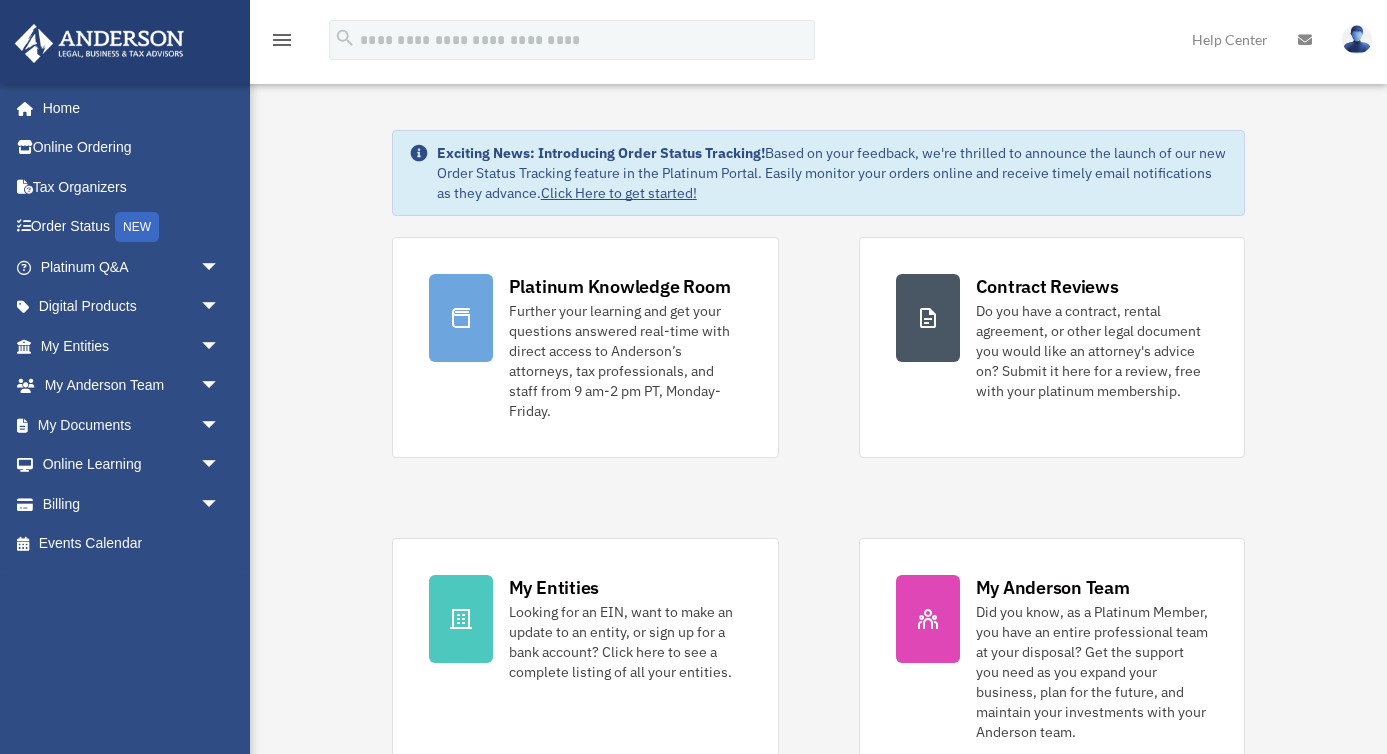 scroll, scrollTop: 0, scrollLeft: 0, axis: both 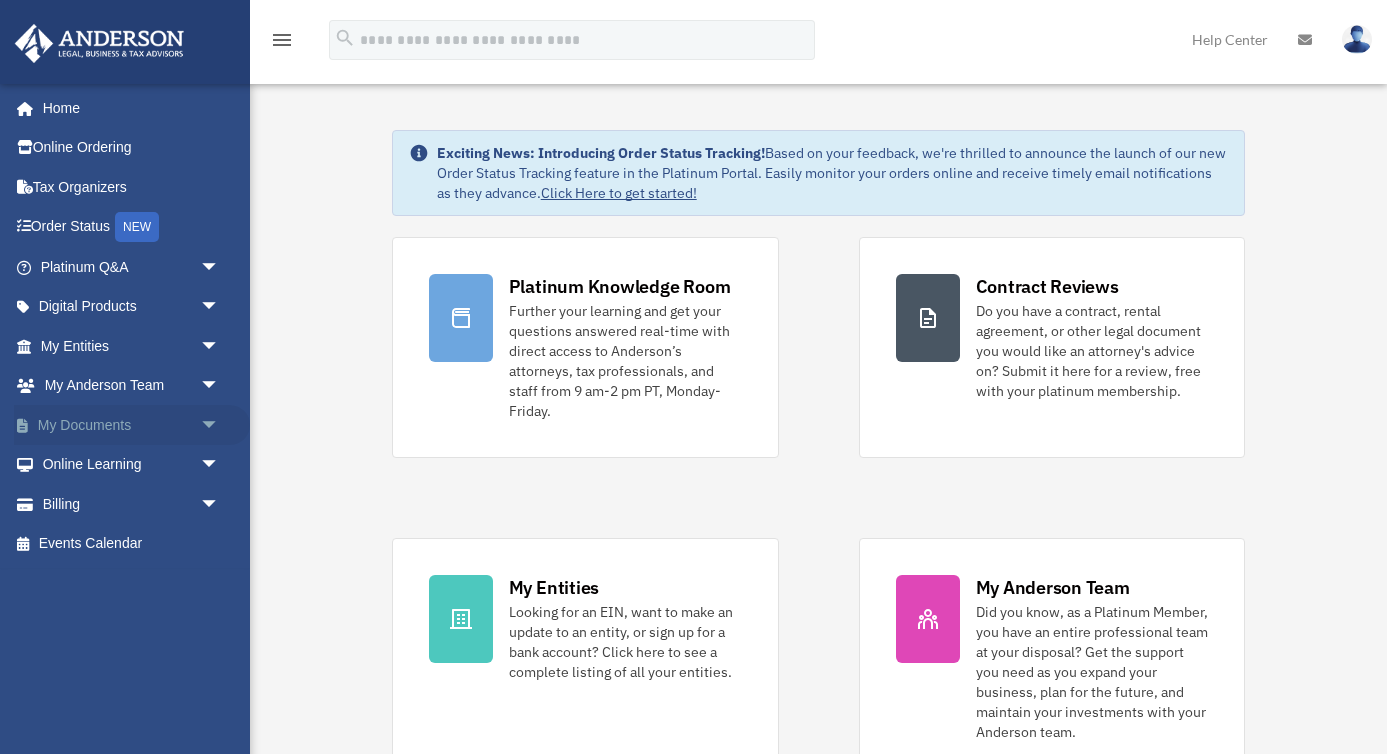 click on "arrow_drop_down" at bounding box center (220, 425) 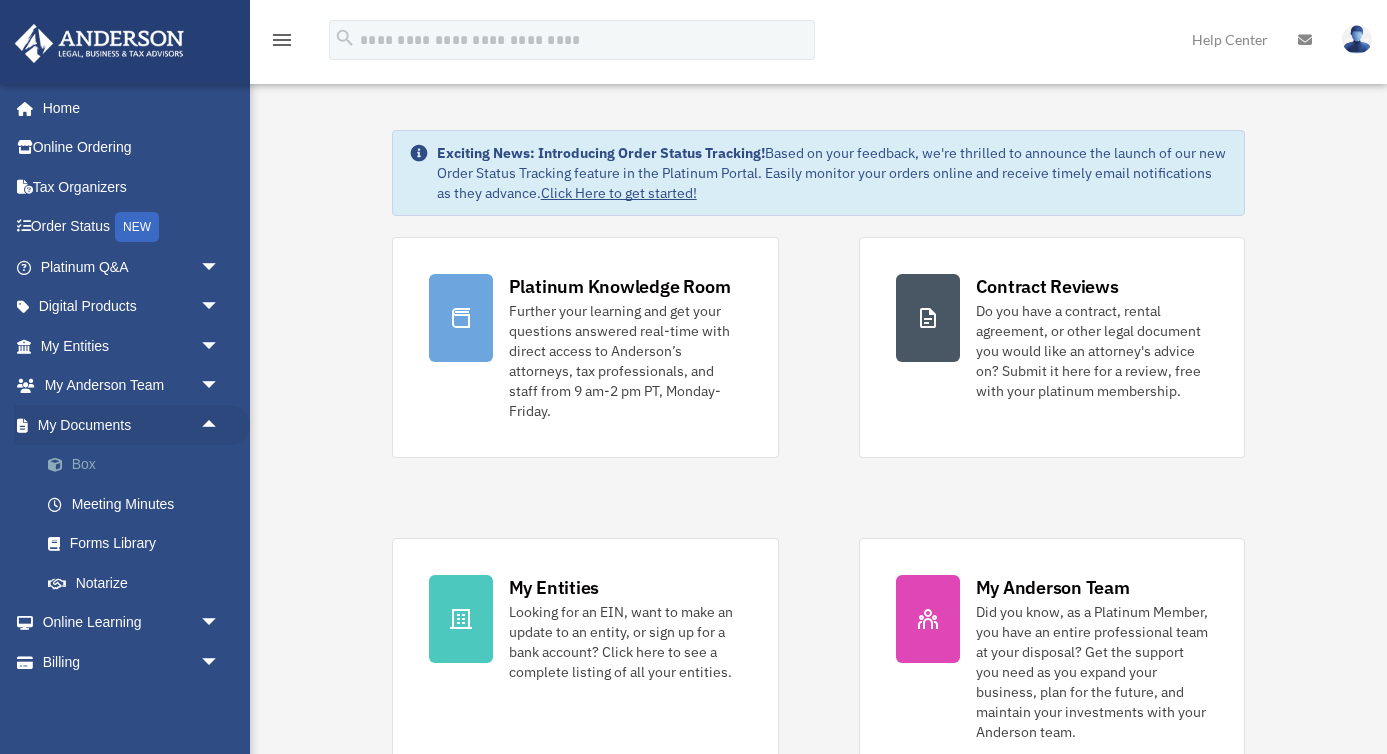 click on "Box" at bounding box center (139, 465) 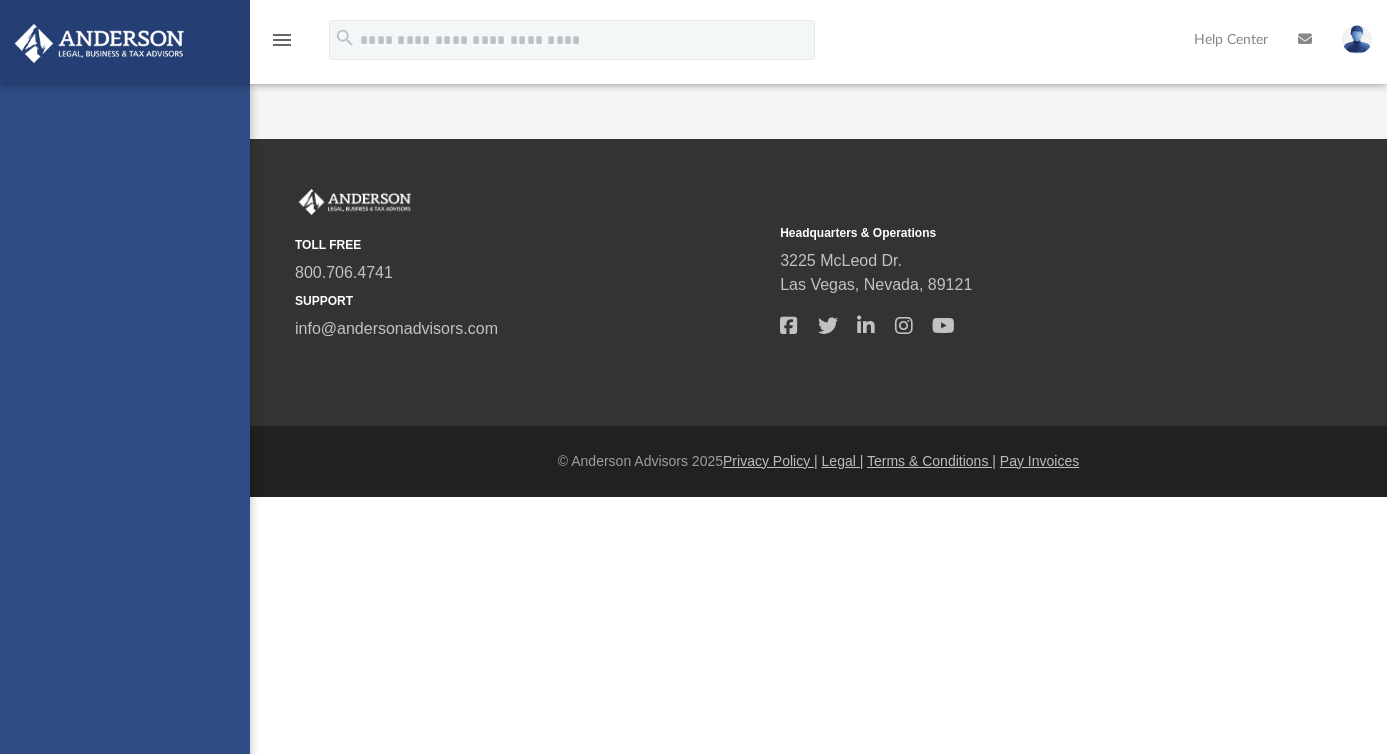 scroll, scrollTop: 0, scrollLeft: 0, axis: both 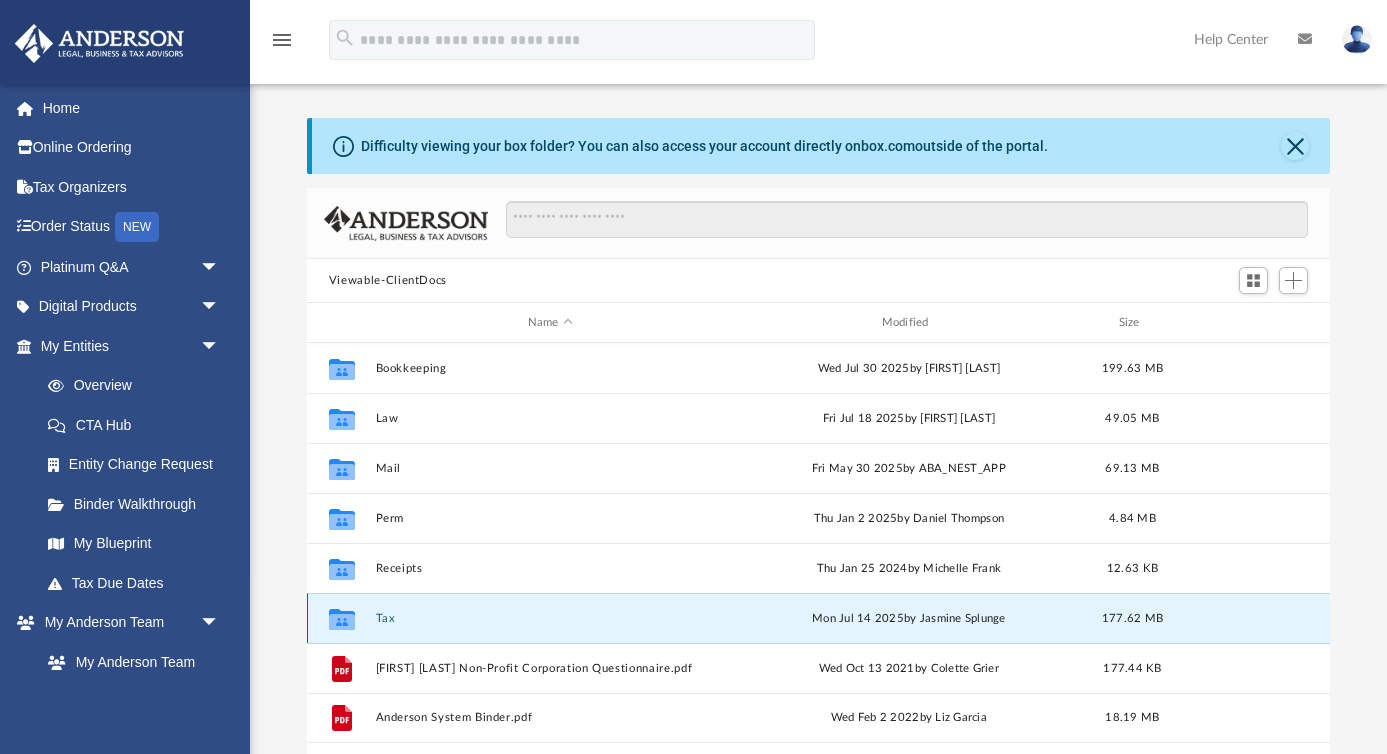 click on "Tax" at bounding box center (550, 618) 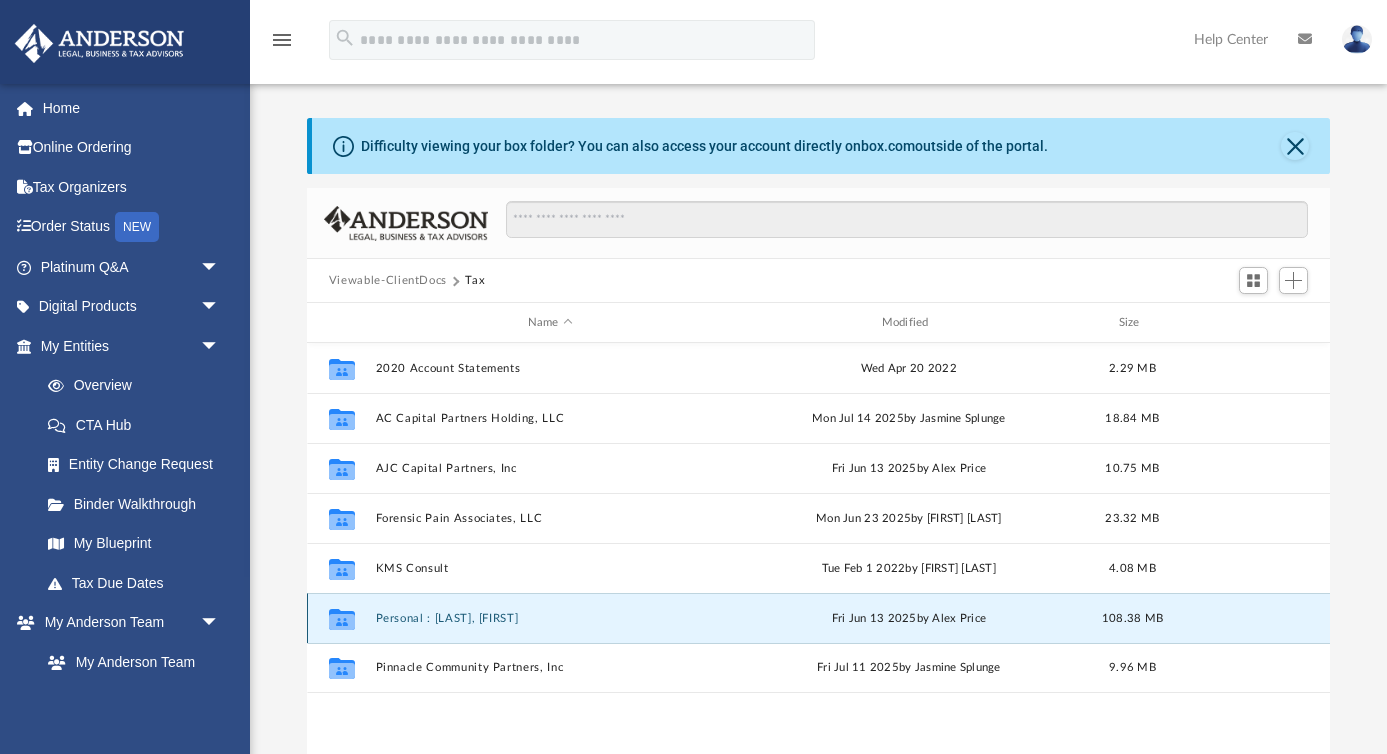click on "Personal : [LAST], [FIRST]" at bounding box center [550, 618] 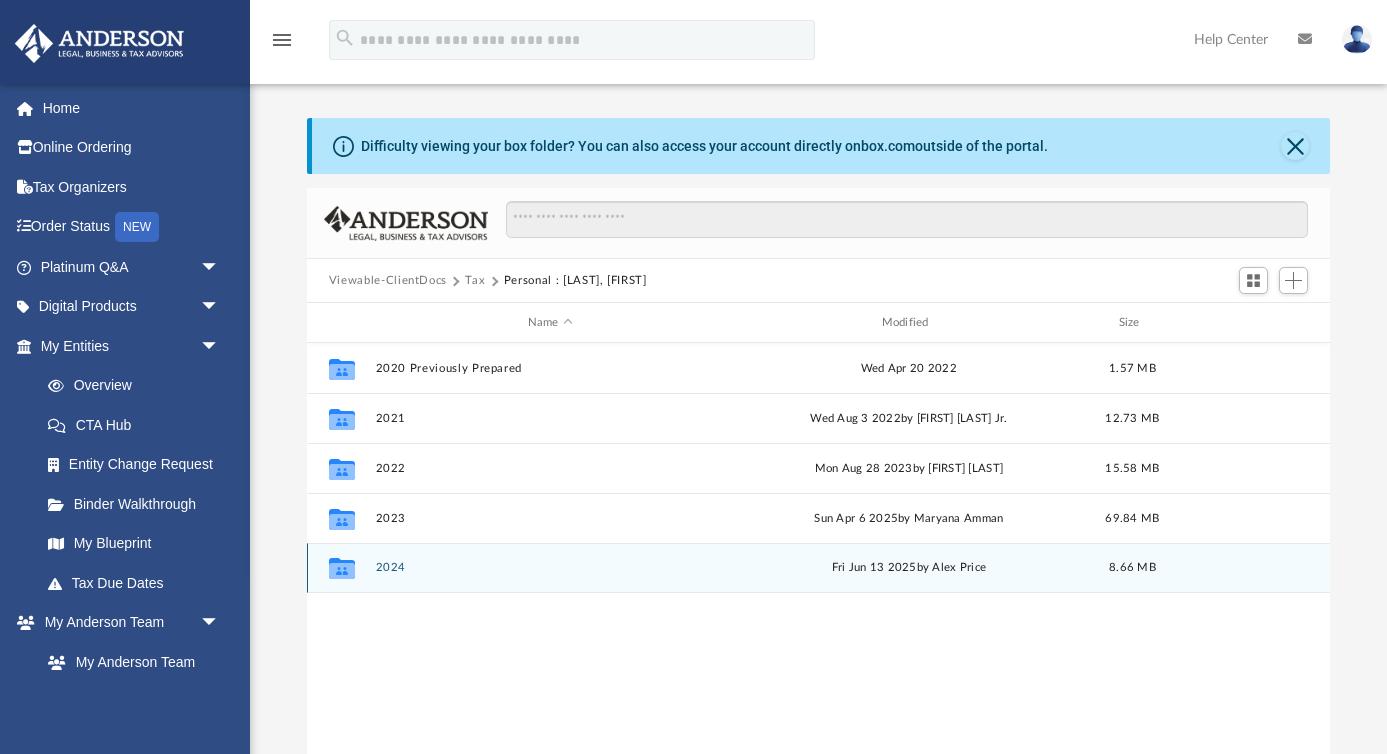 click on "2024" at bounding box center (550, 567) 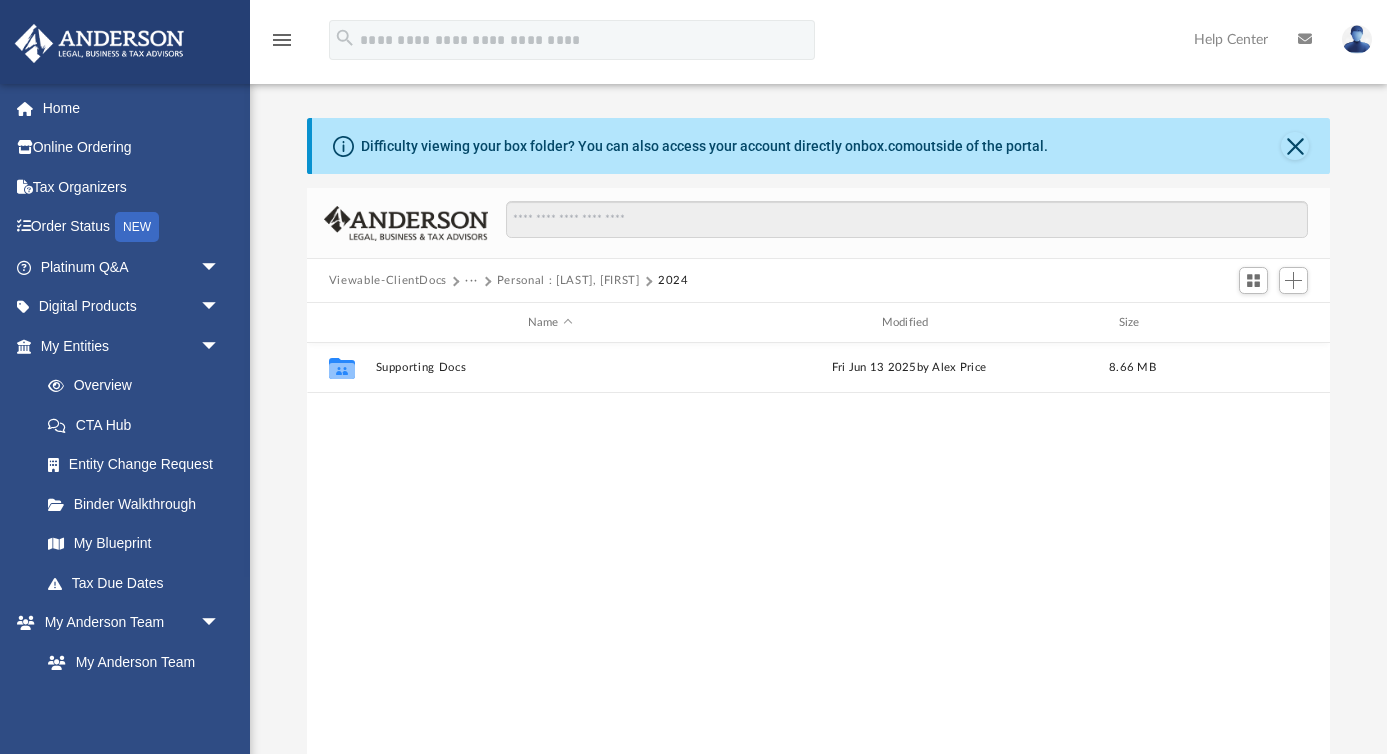 click at bounding box center (1273, 280) 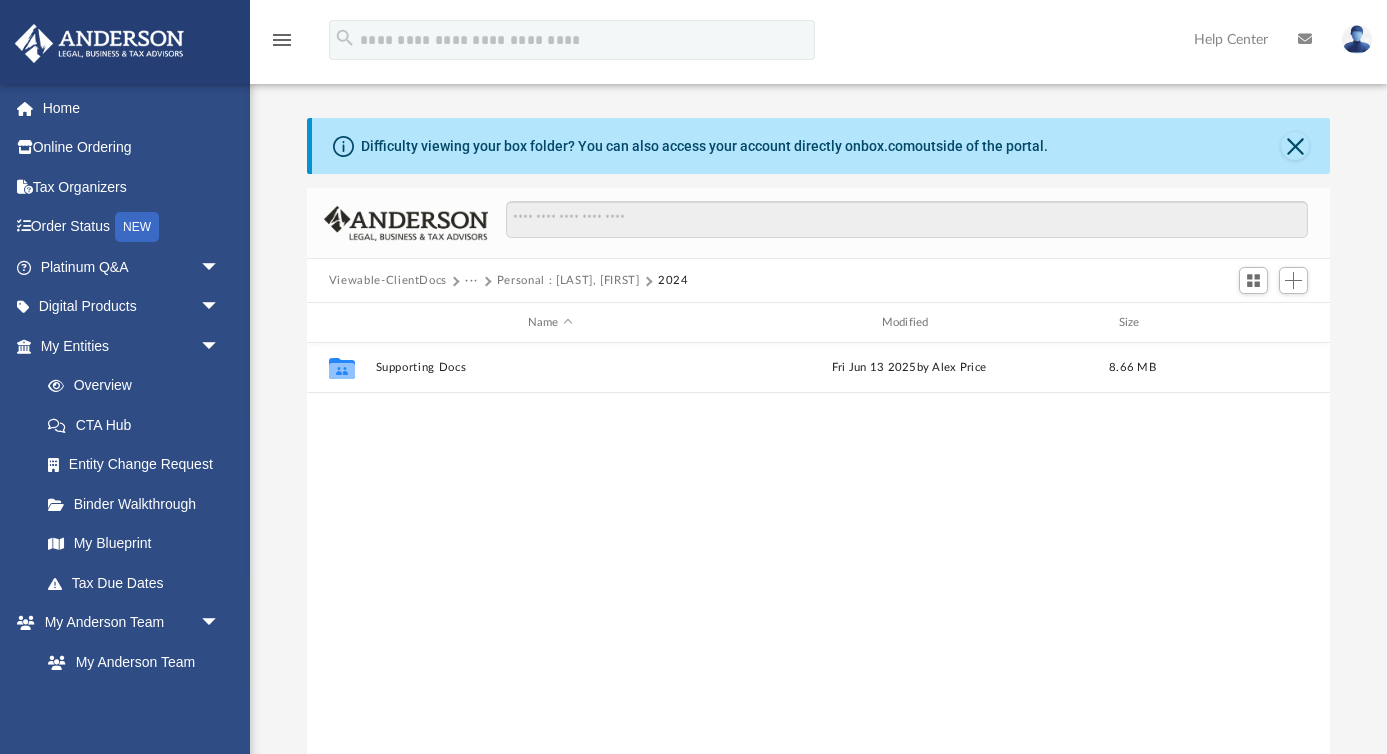 click at bounding box center [1273, 280] 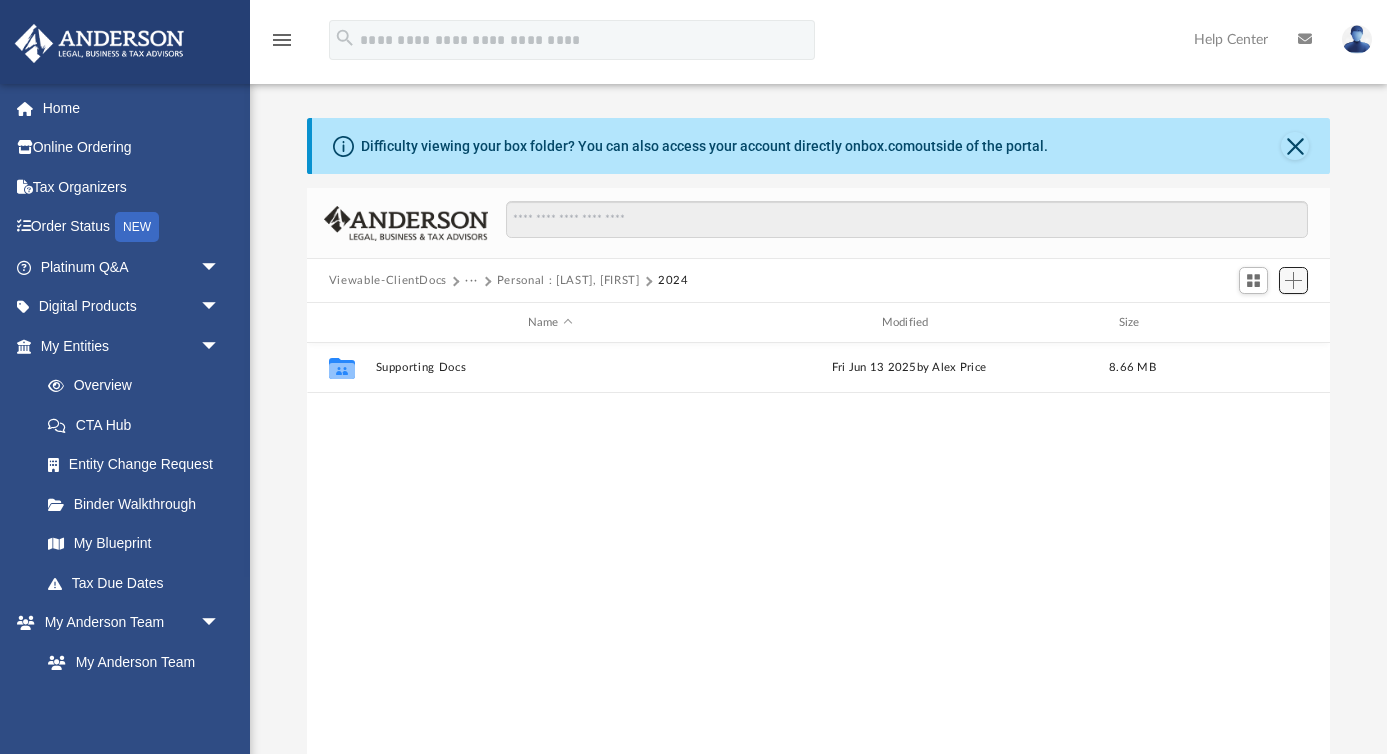 click at bounding box center (1294, 281) 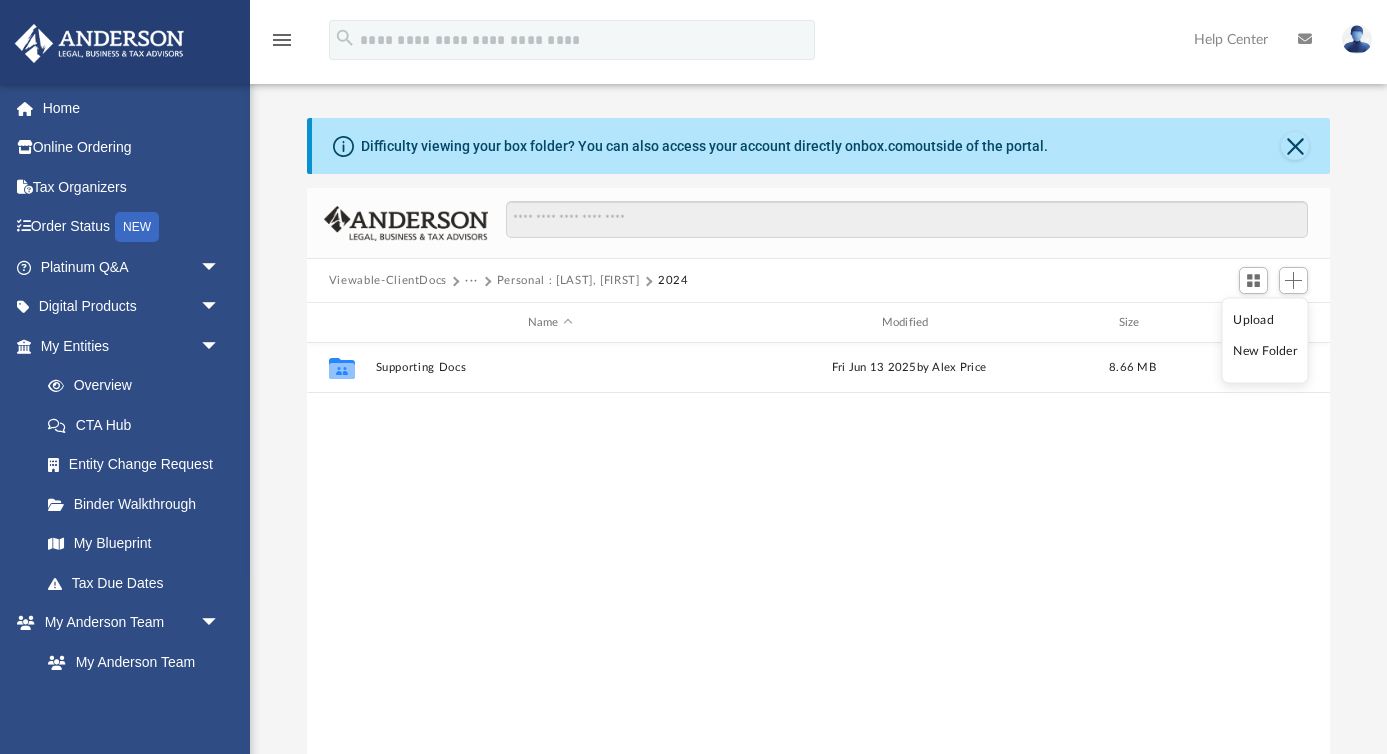 click on "Upload" at bounding box center [1265, 319] 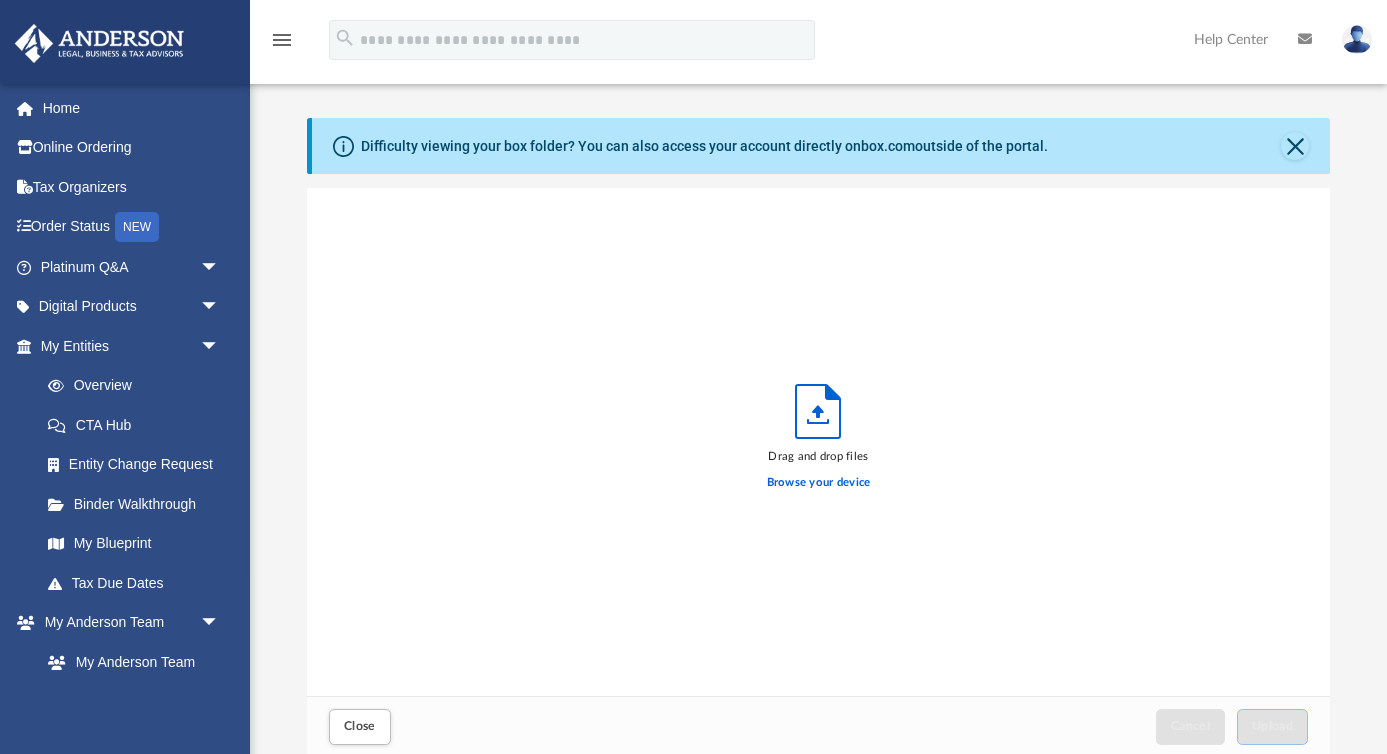 scroll, scrollTop: 1, scrollLeft: 0, axis: vertical 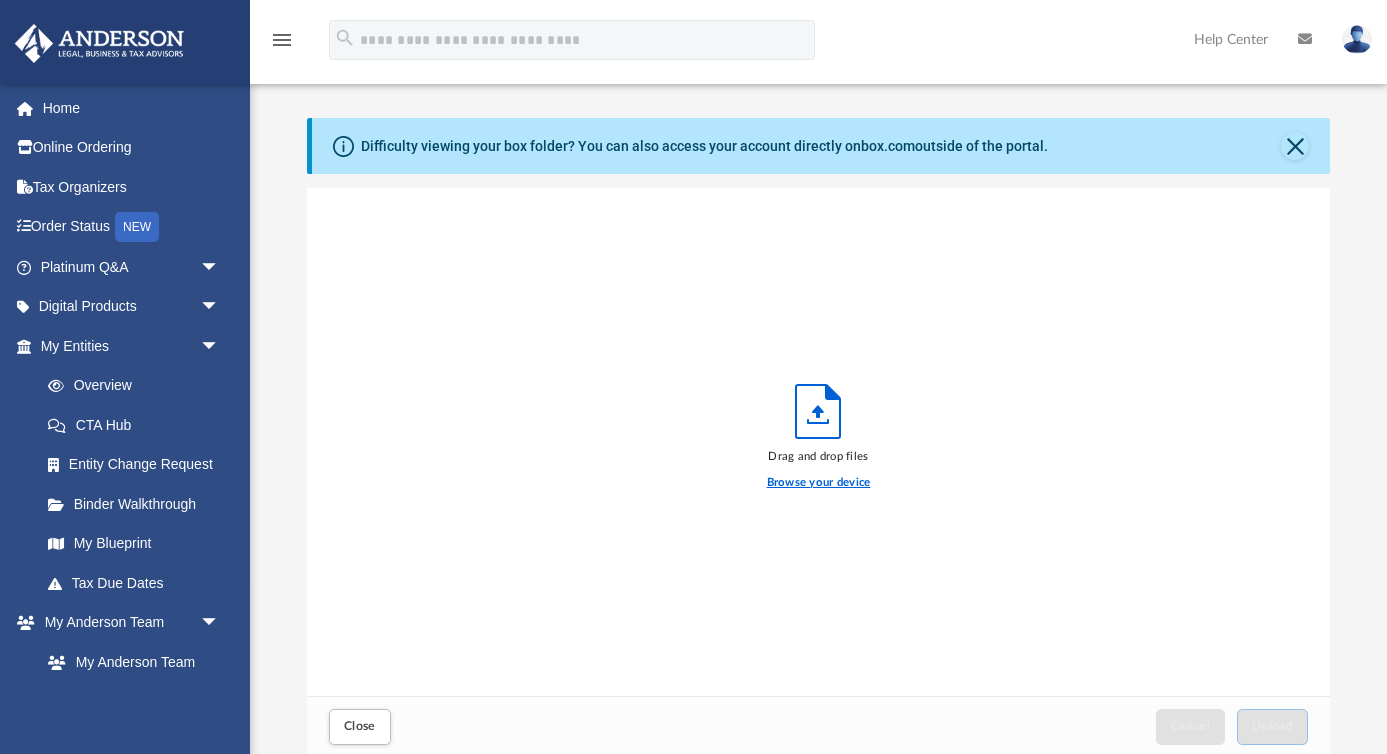 click on "Browse your device" at bounding box center (819, 483) 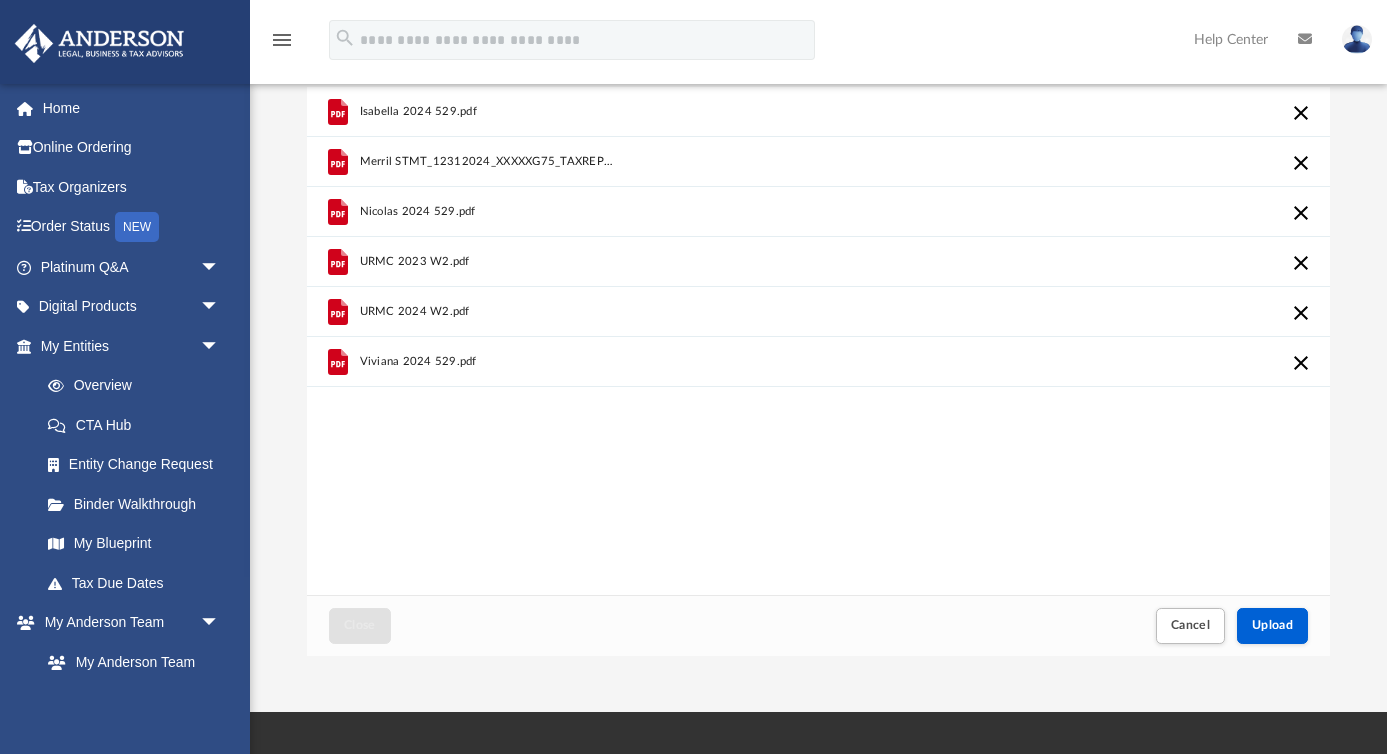 scroll, scrollTop: 111, scrollLeft: 0, axis: vertical 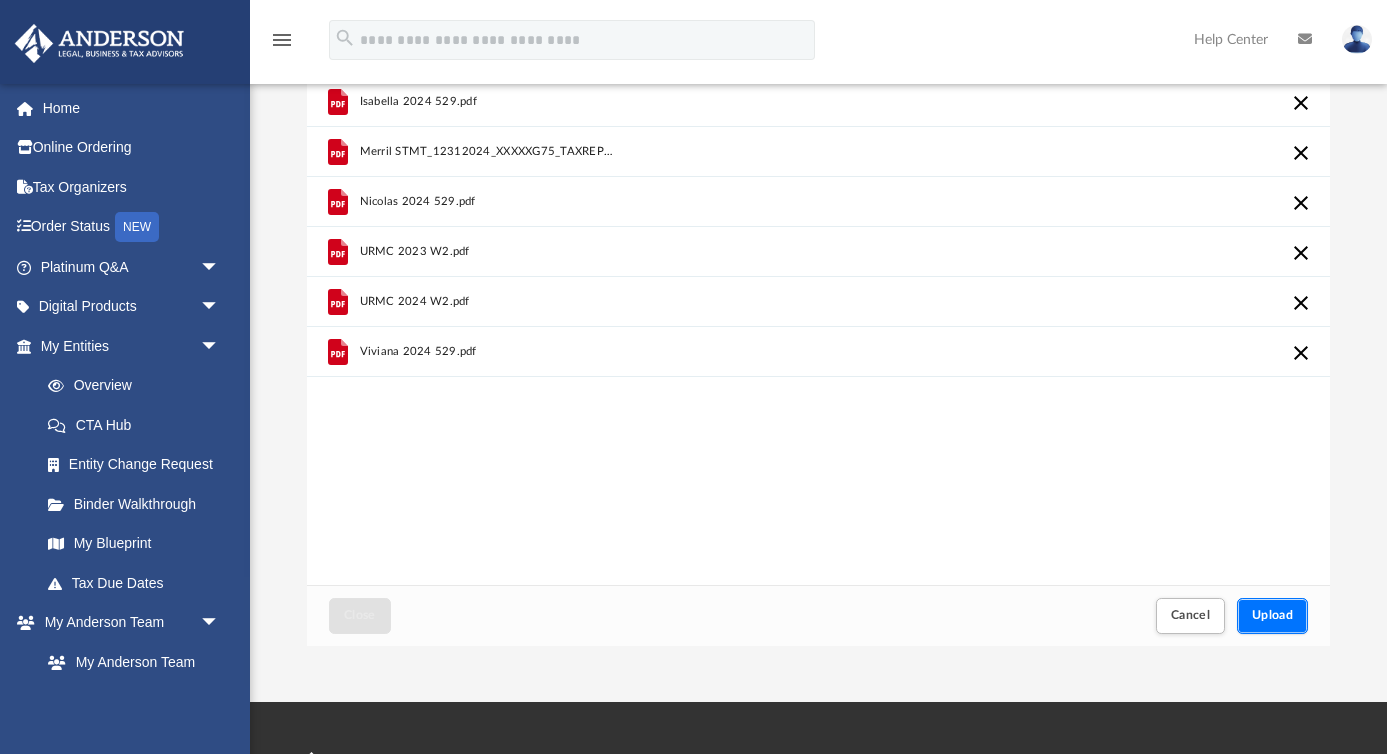click on "Upload" at bounding box center (1273, 615) 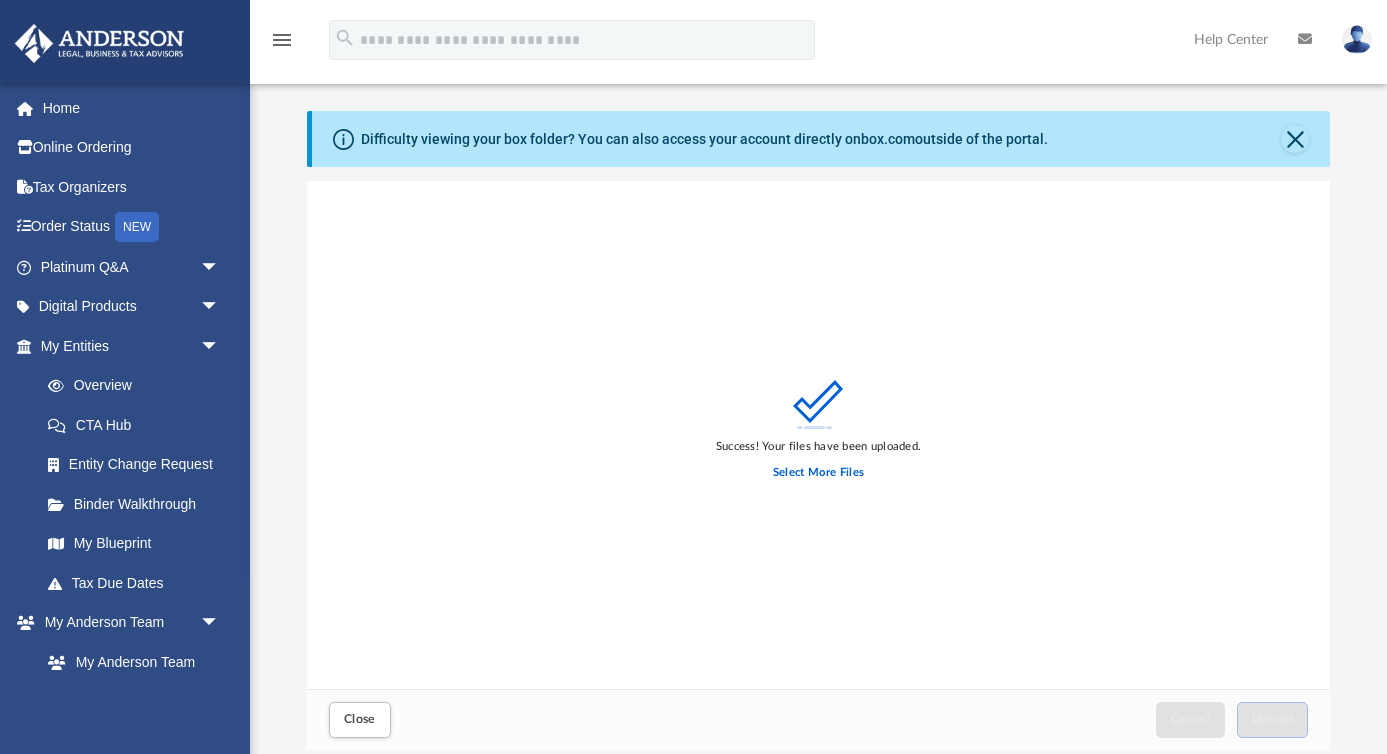 scroll, scrollTop: 0, scrollLeft: 0, axis: both 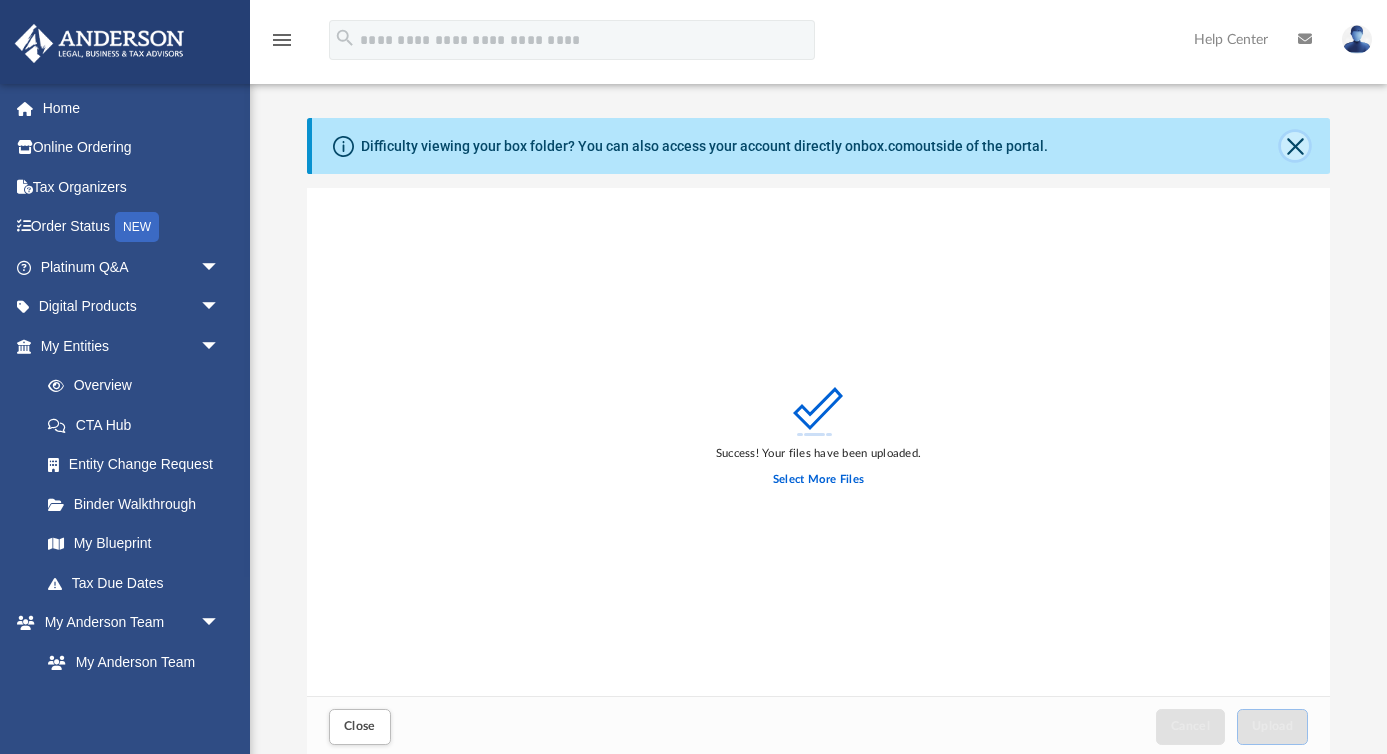 click 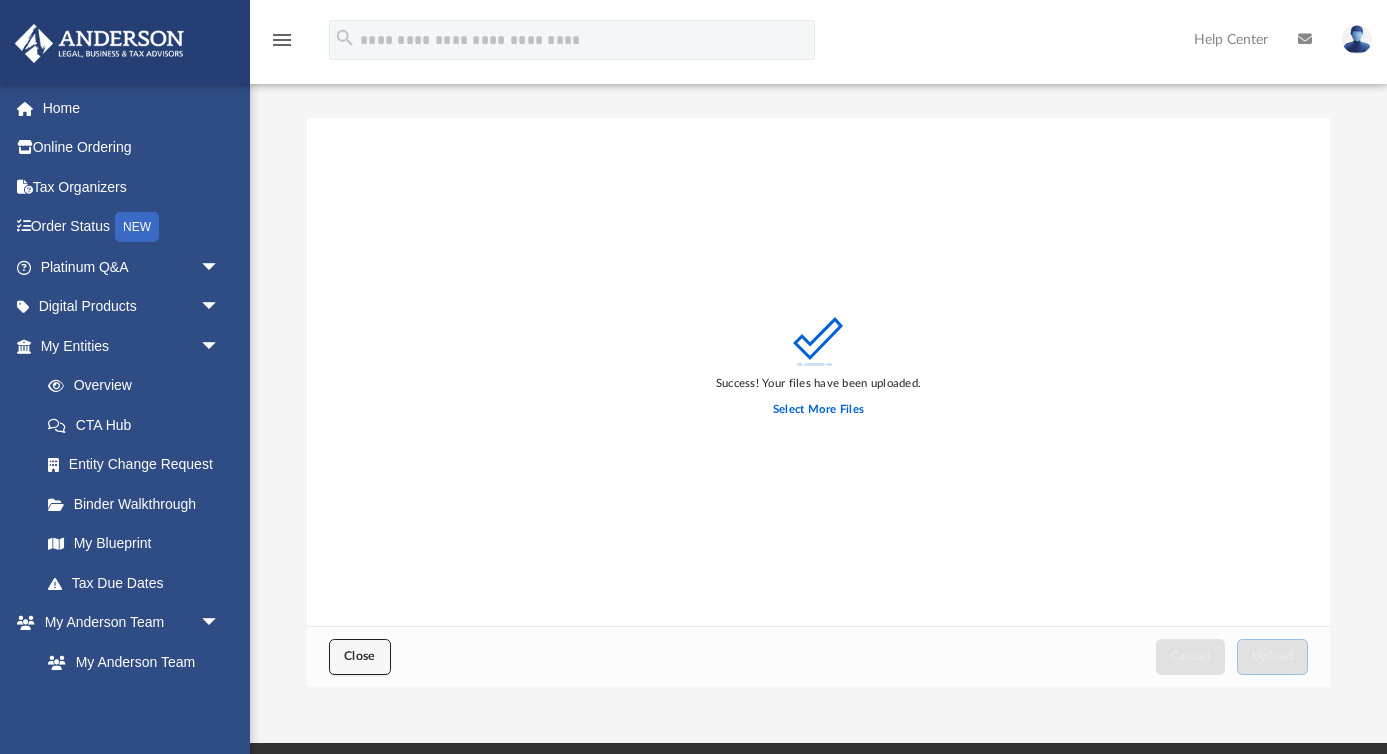 click on "Close" at bounding box center [360, 656] 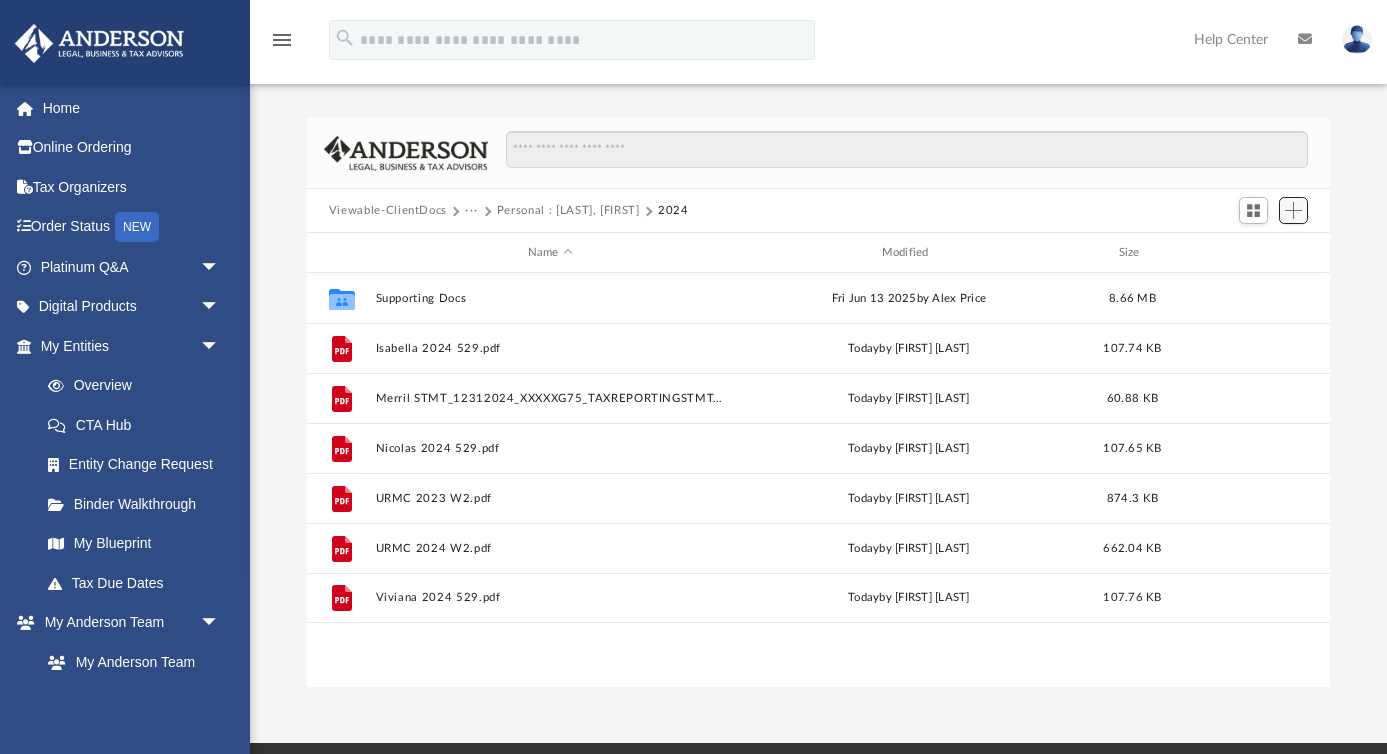 click at bounding box center [1294, 211] 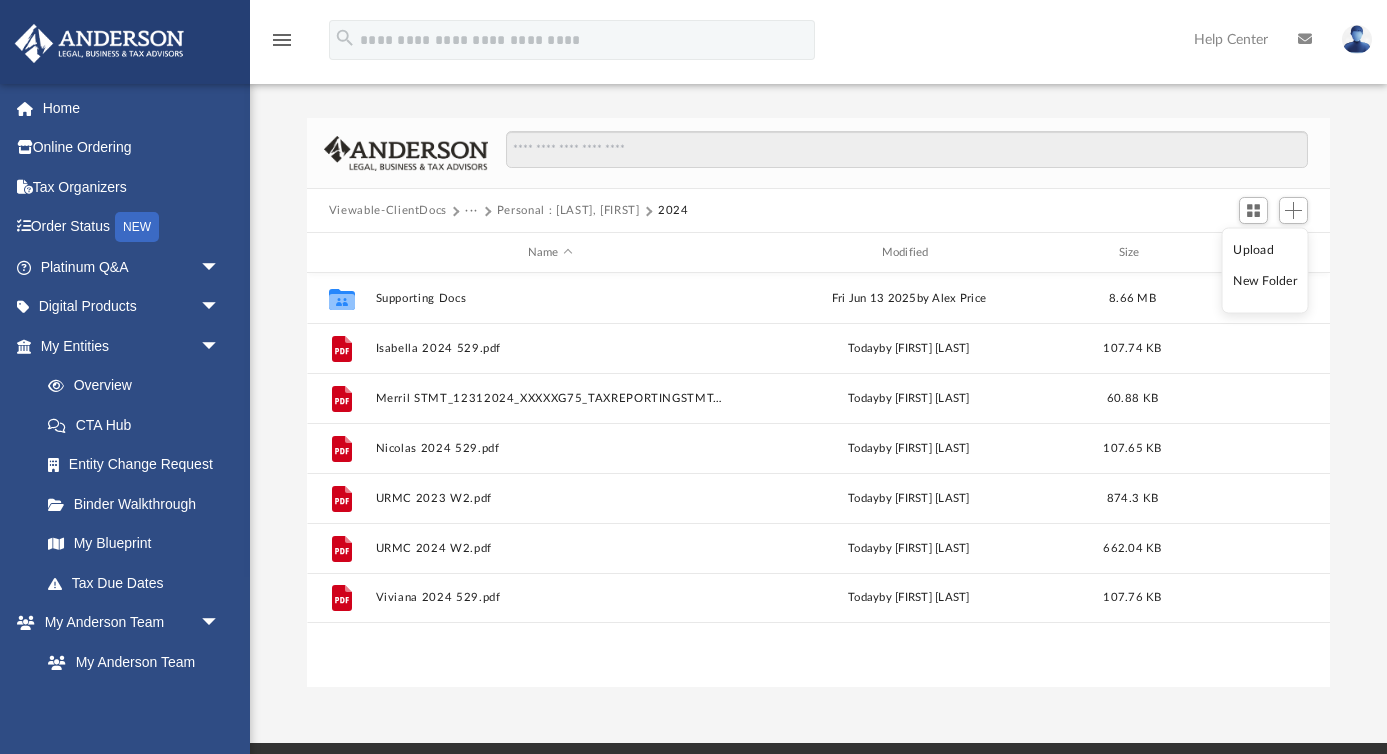 click on "New Folder" at bounding box center [1265, 281] 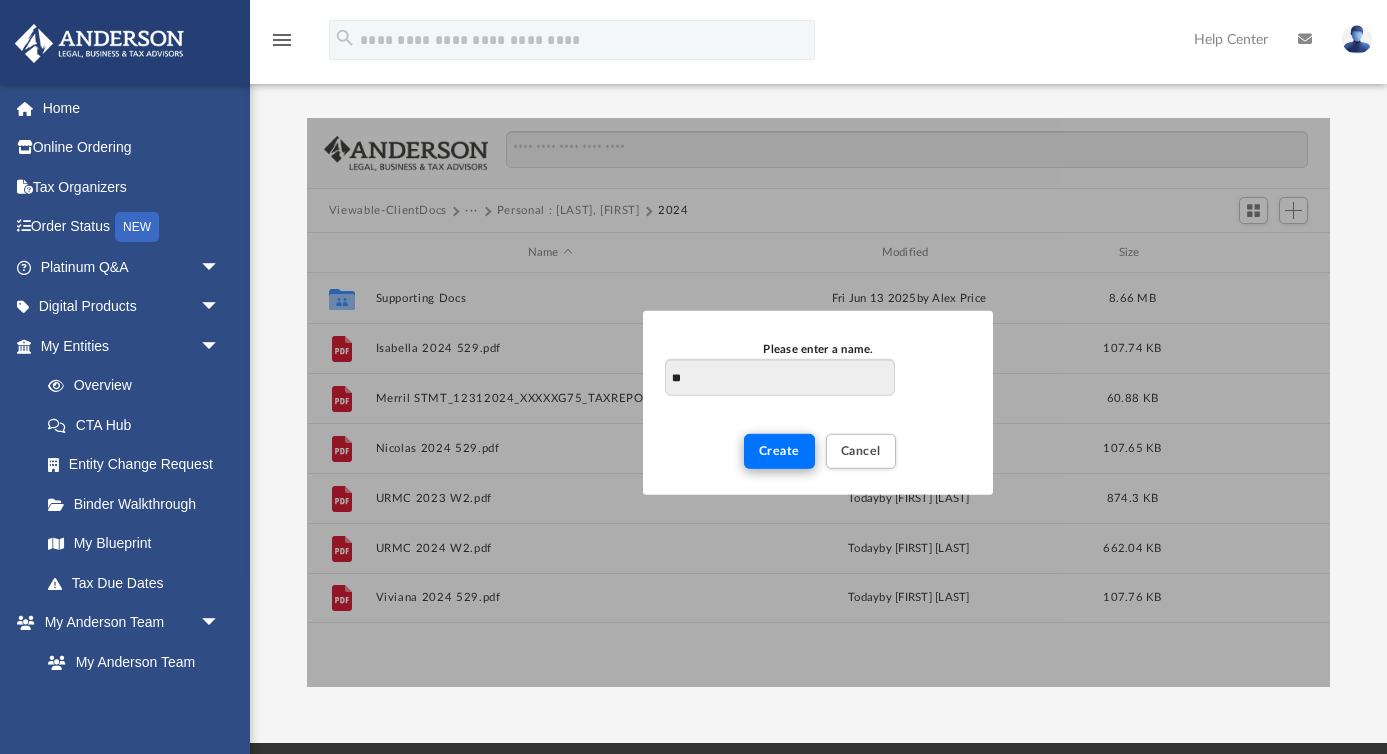 type on "**" 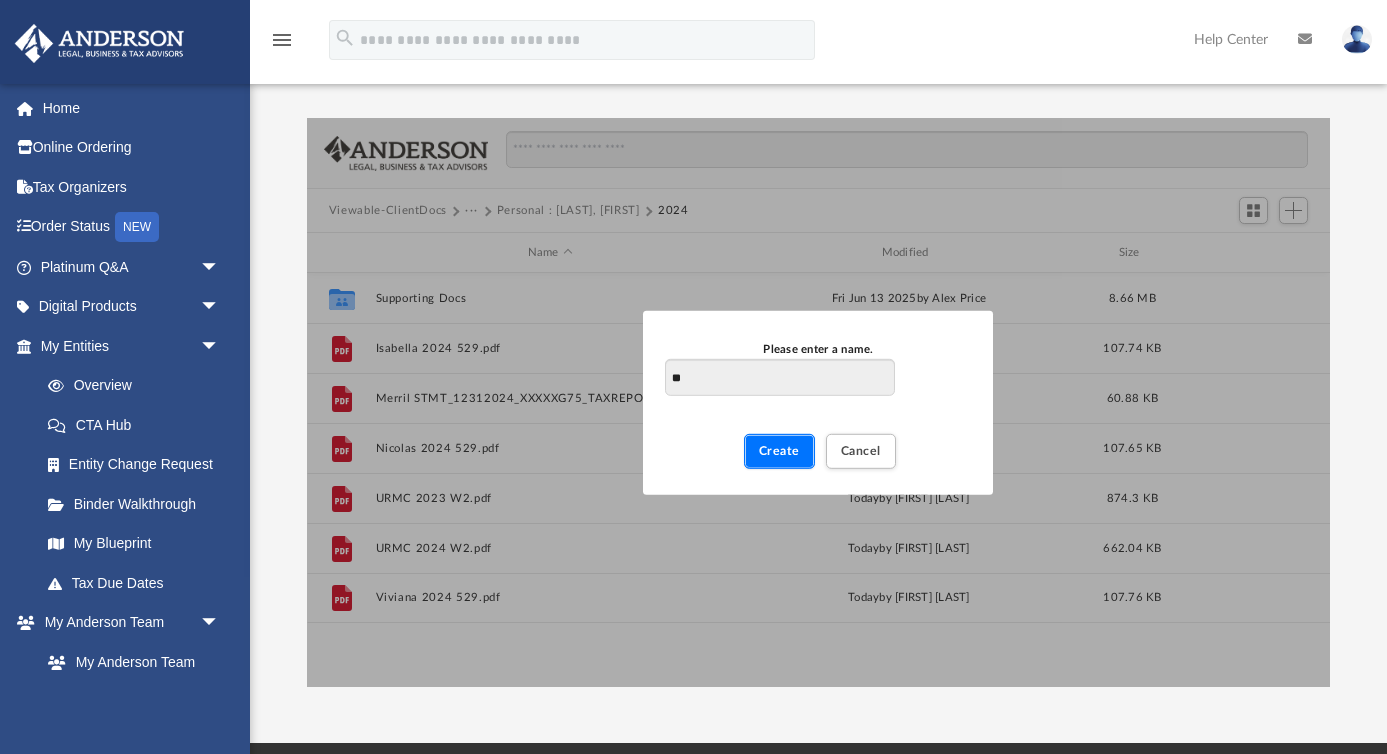 click on "Create" at bounding box center (779, 451) 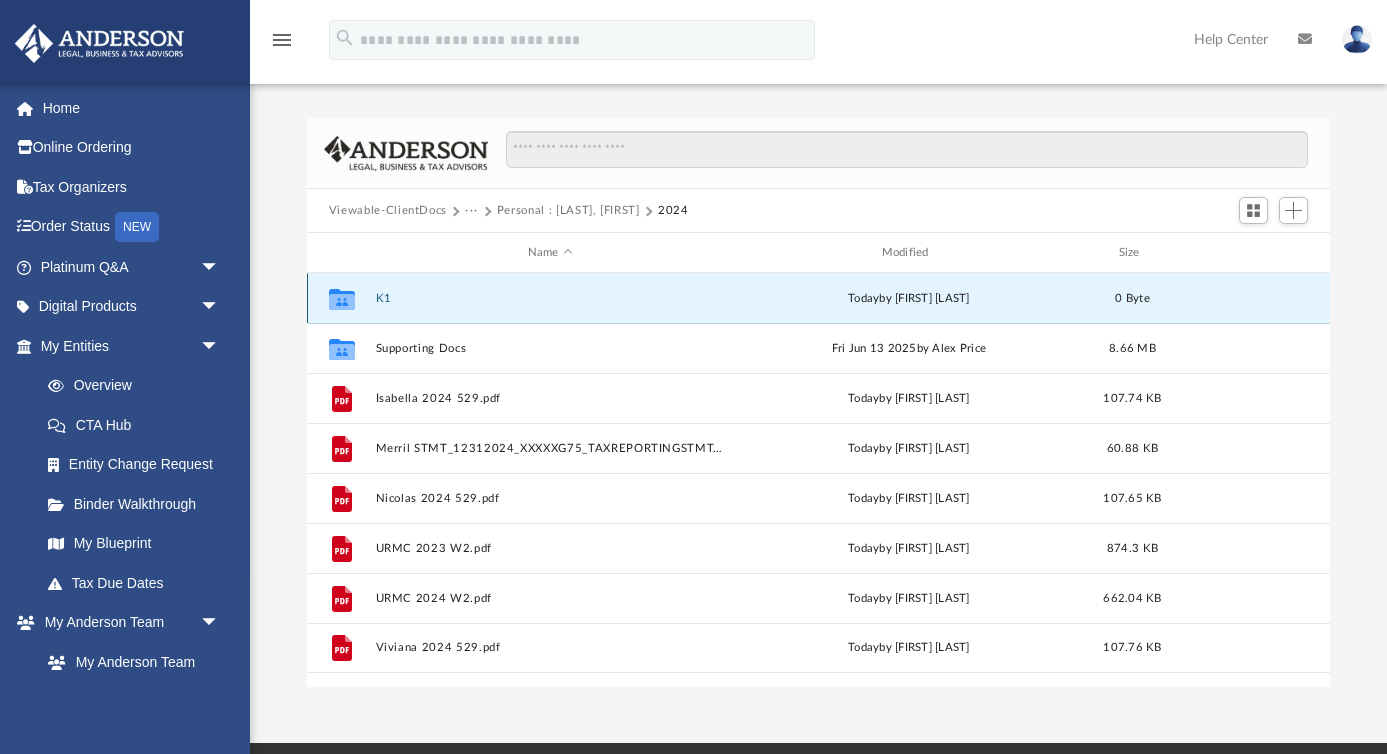 click on "K1" at bounding box center [550, 298] 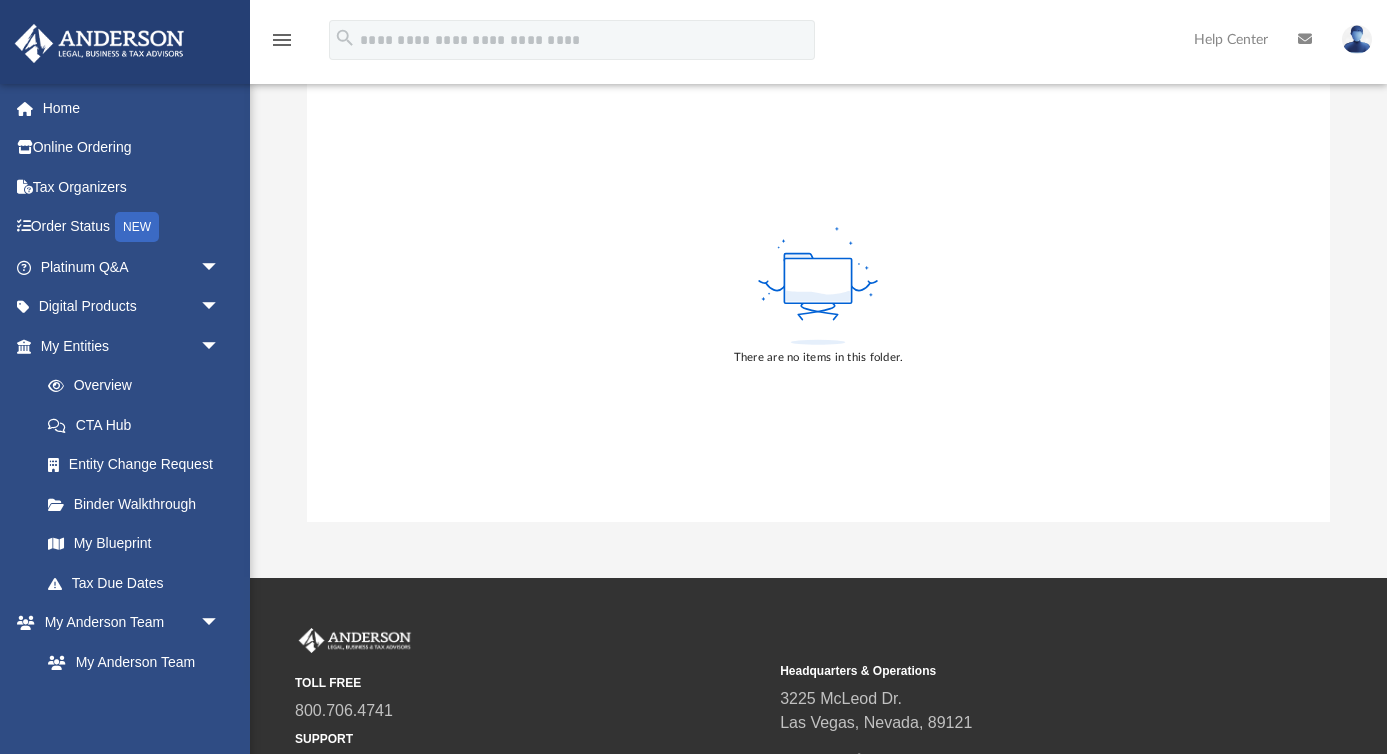 scroll, scrollTop: 0, scrollLeft: 0, axis: both 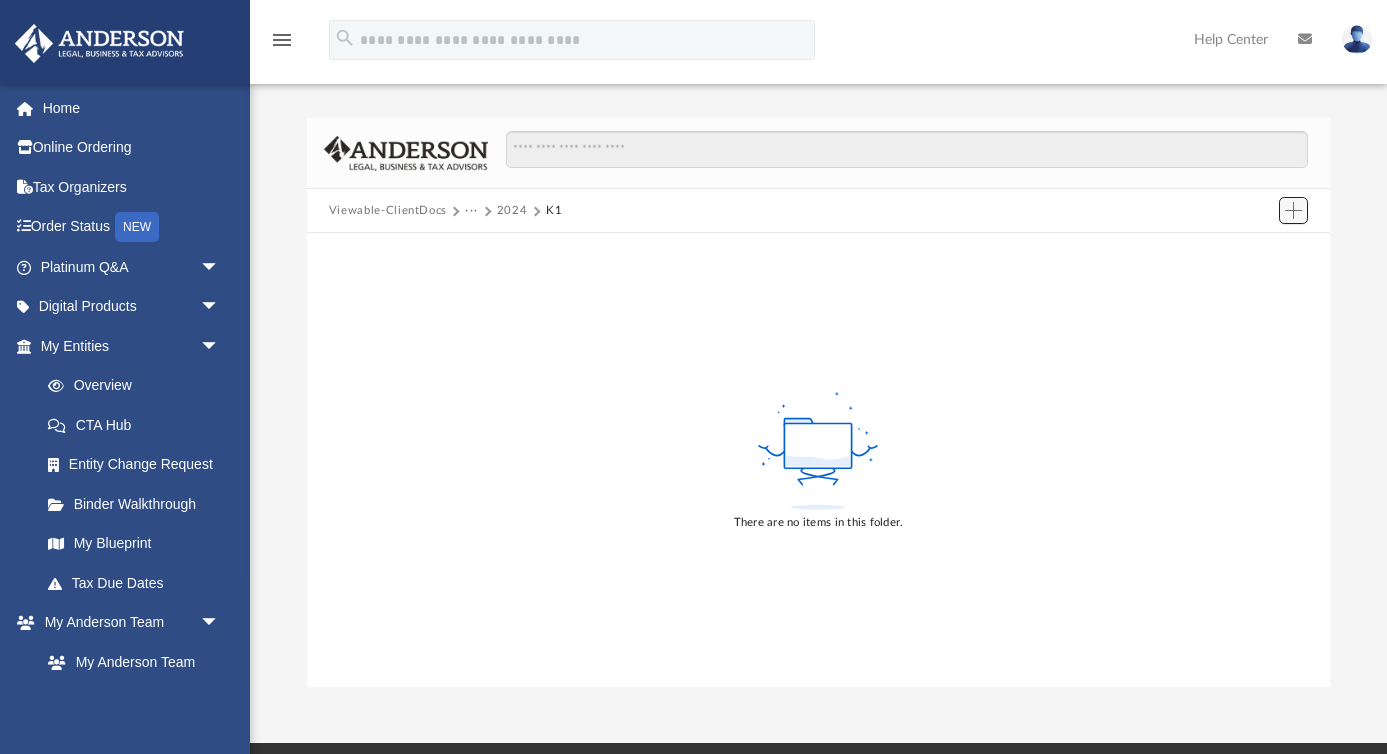 click at bounding box center (1293, 210) 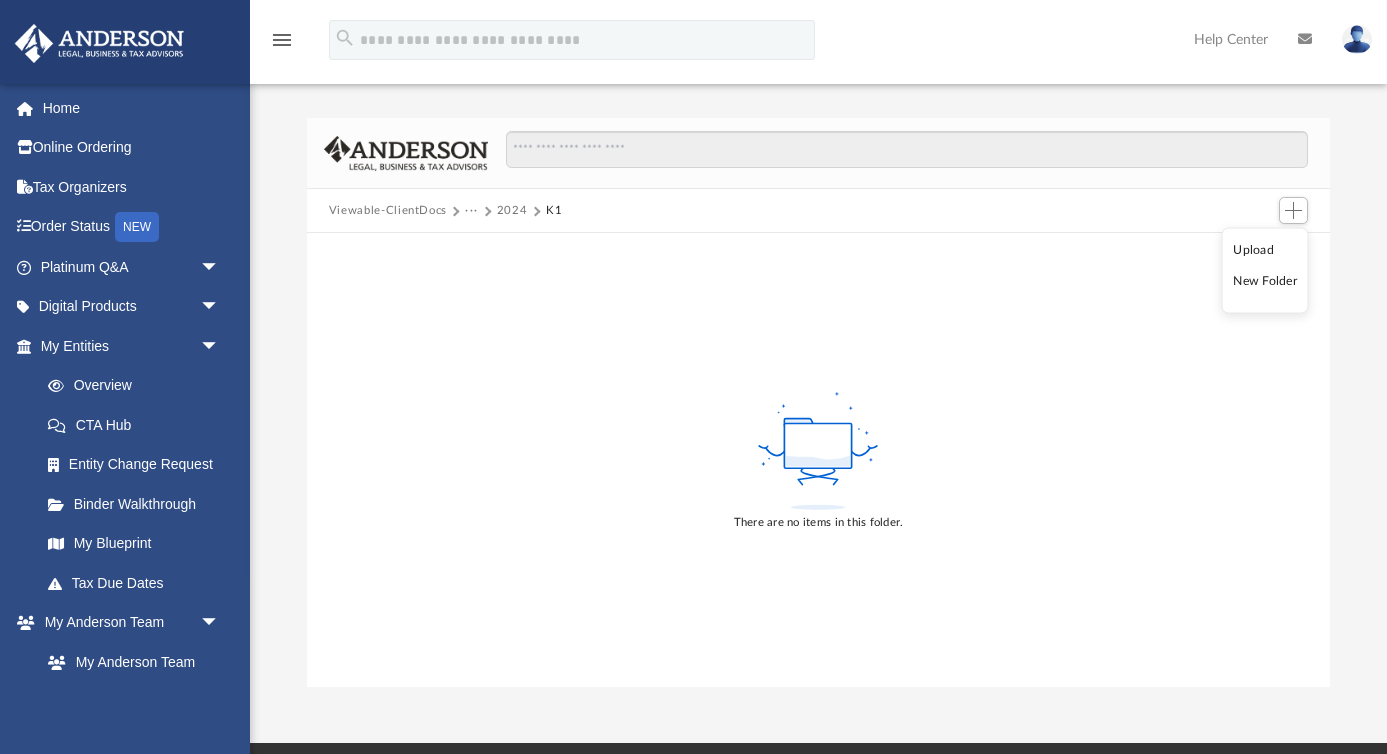 click on "Upload" at bounding box center [1265, 249] 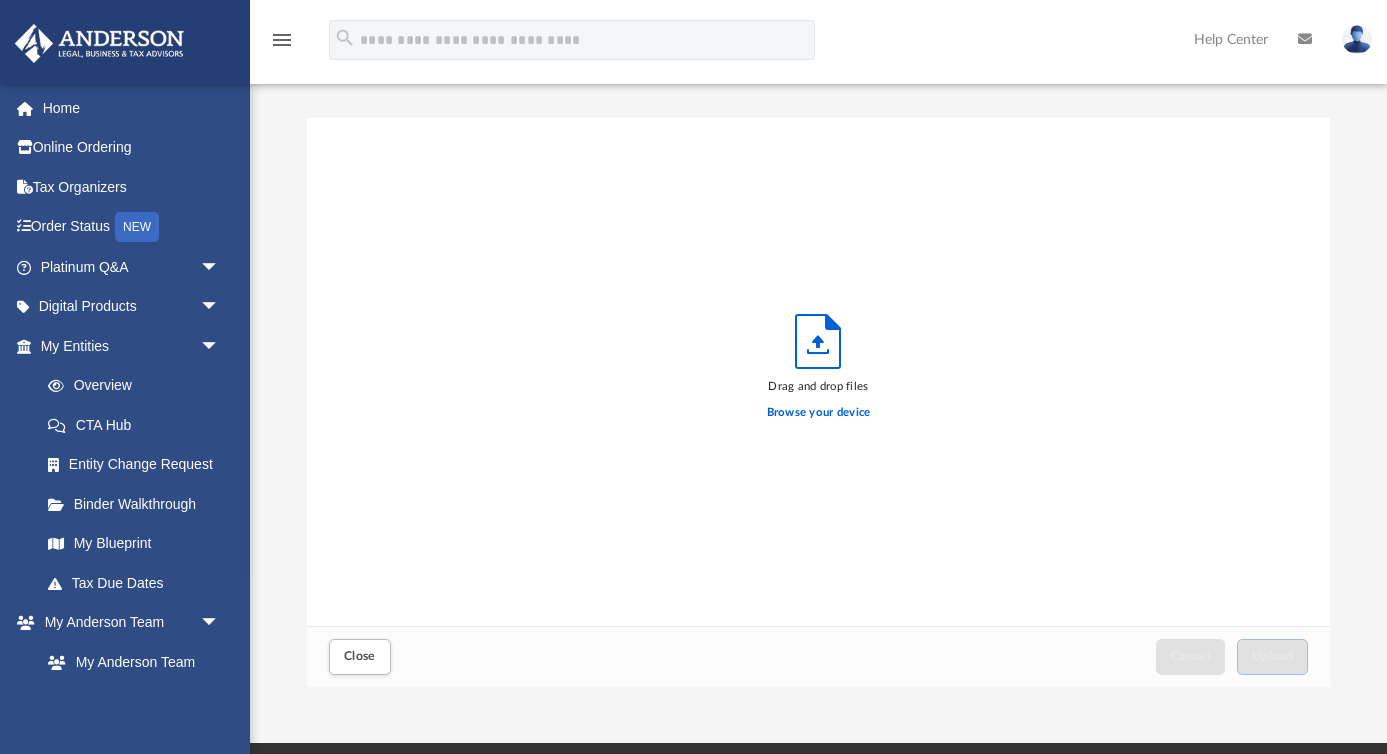 scroll, scrollTop: 1, scrollLeft: 0, axis: vertical 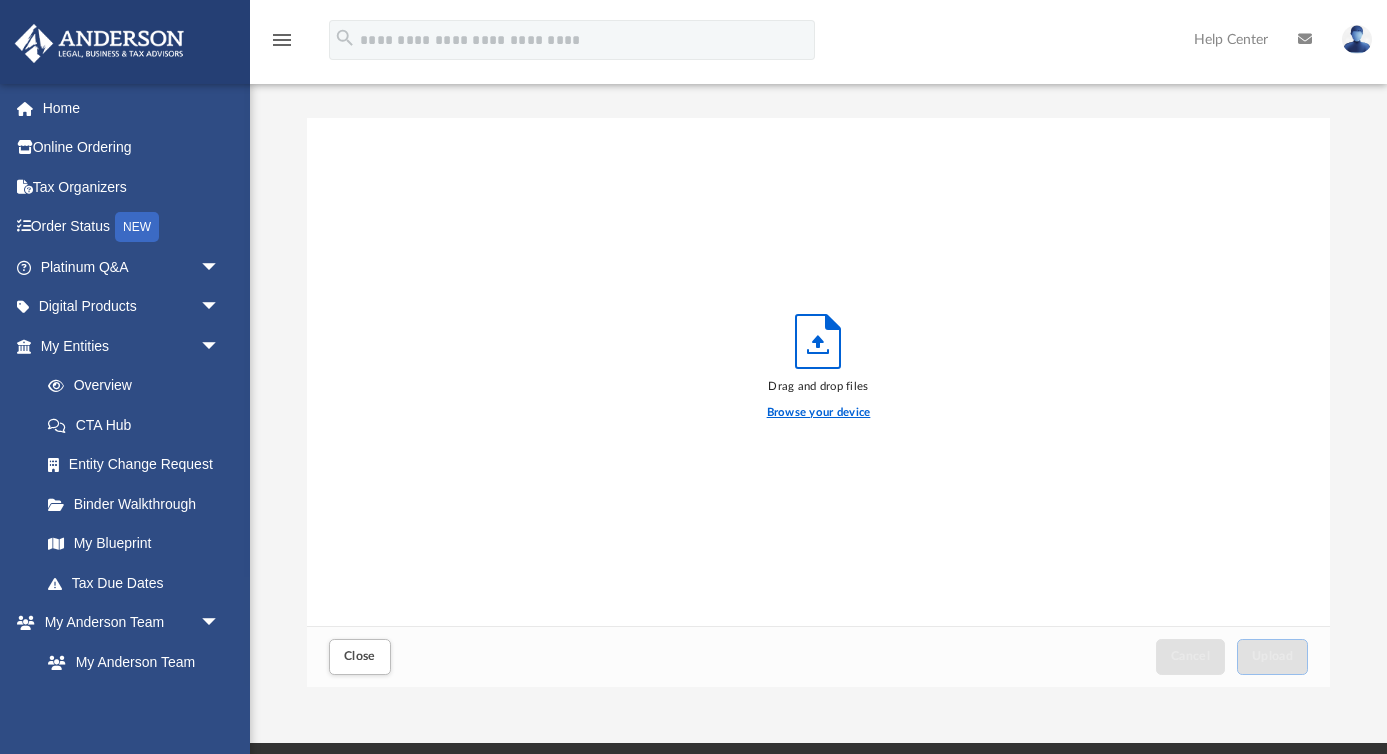 click on "Browse your device" at bounding box center (819, 413) 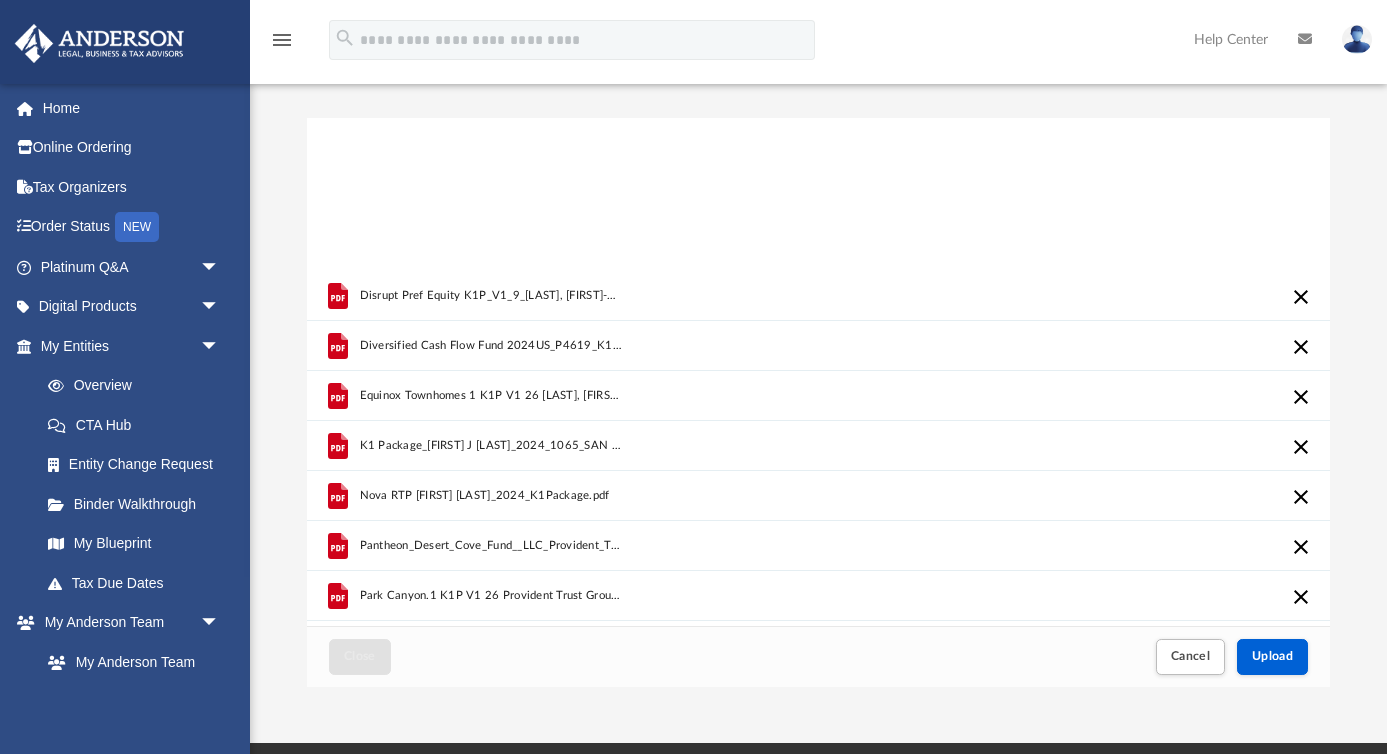 scroll, scrollTop: 442, scrollLeft: 0, axis: vertical 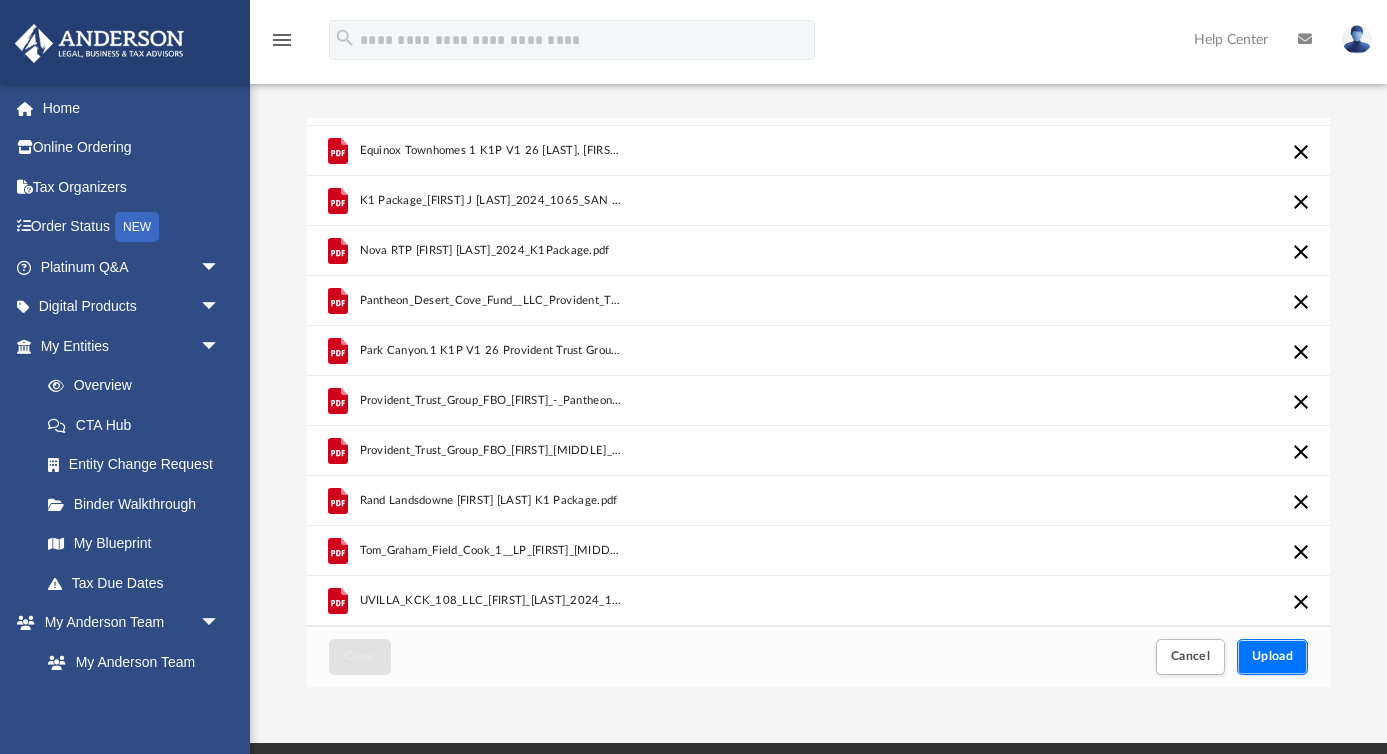 click on "Upload" at bounding box center (1273, 656) 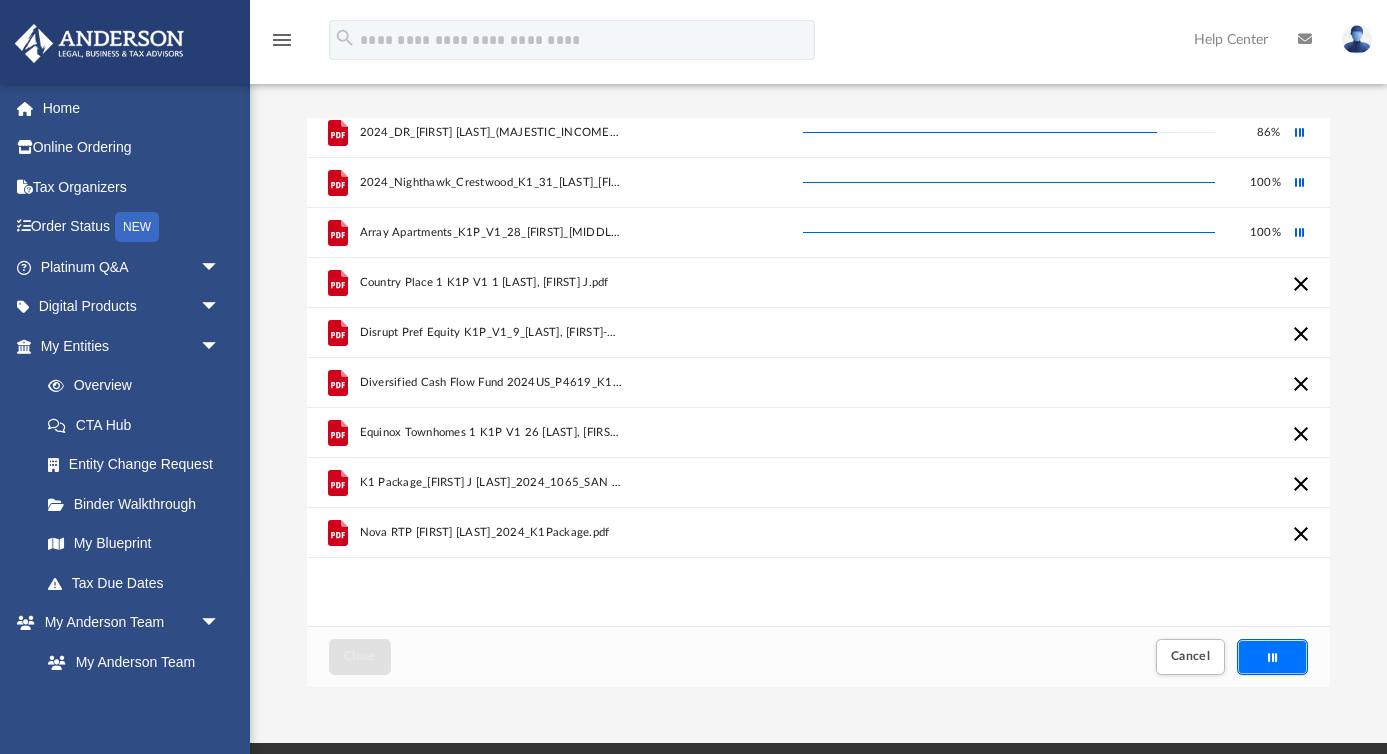 scroll, scrollTop: 0, scrollLeft: 0, axis: both 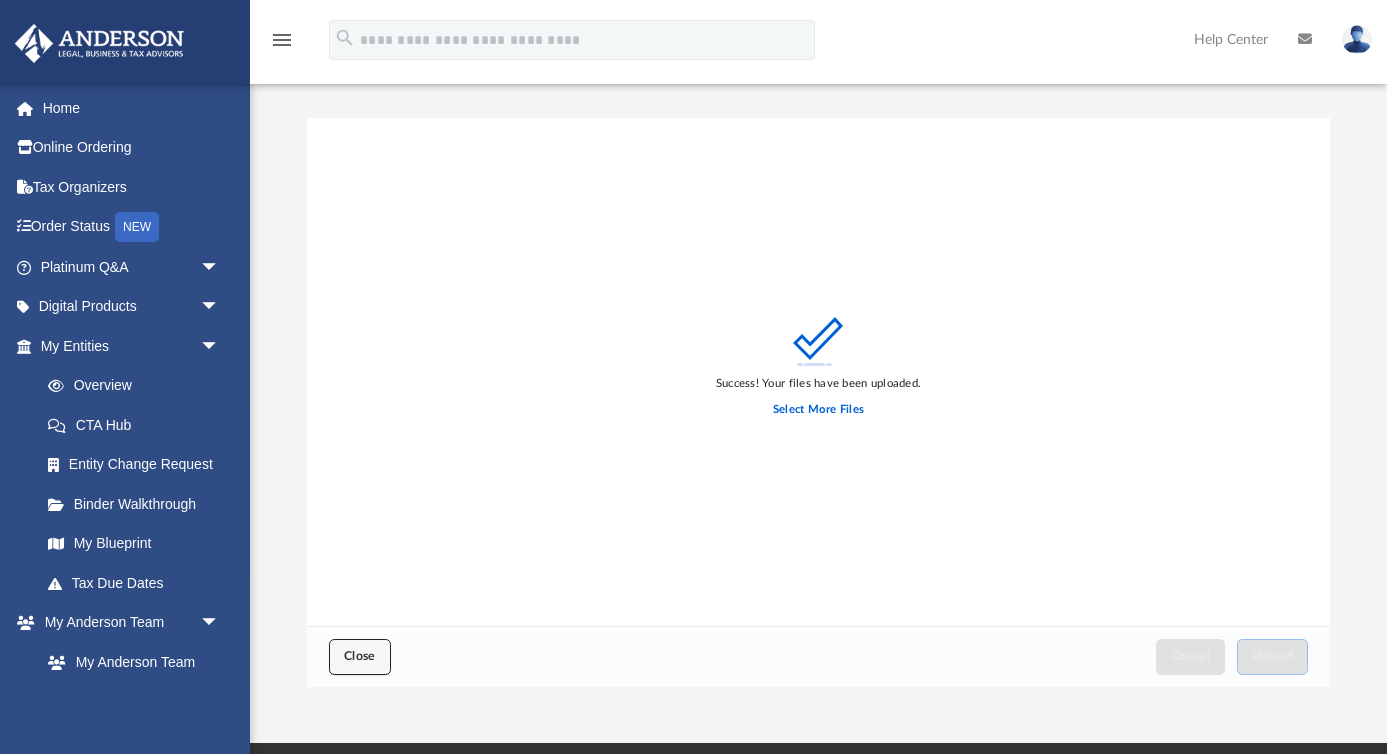 click on "Close" at bounding box center [360, 656] 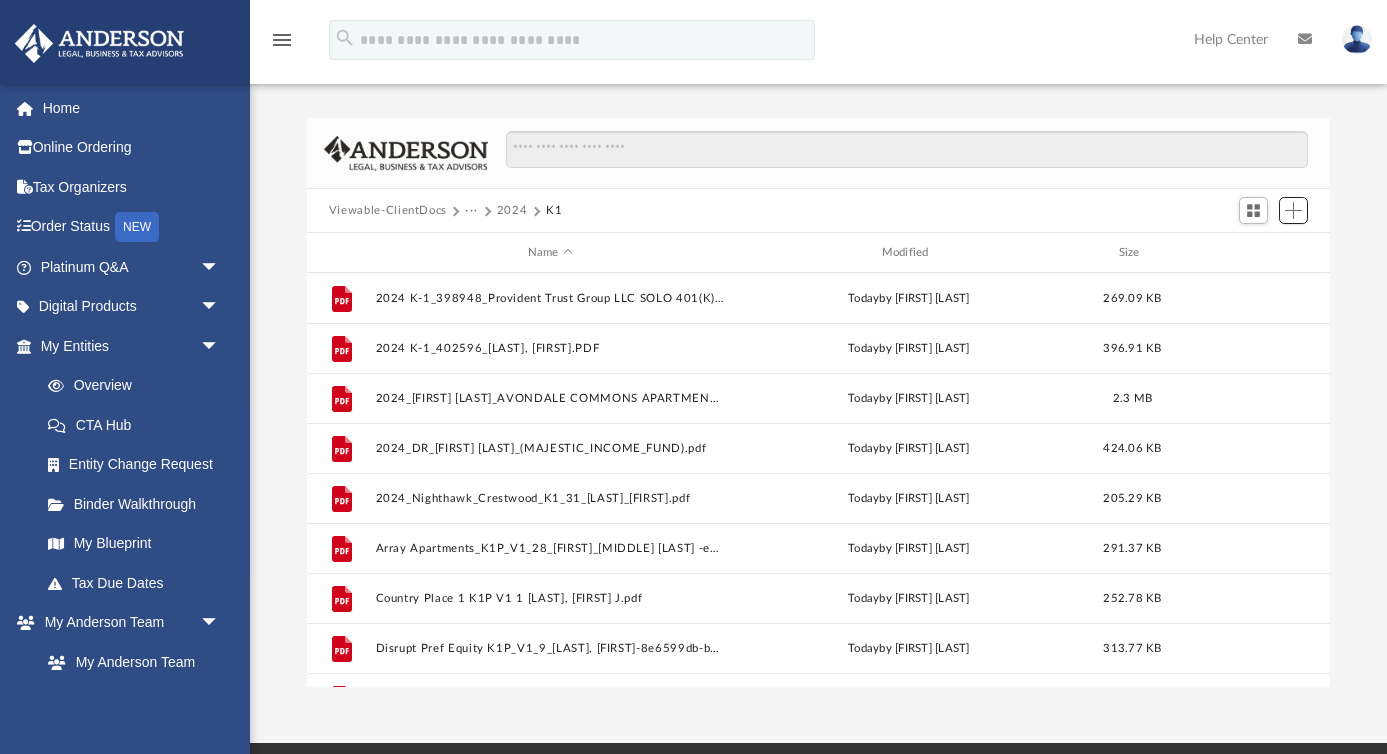 scroll, scrollTop: 1, scrollLeft: 0, axis: vertical 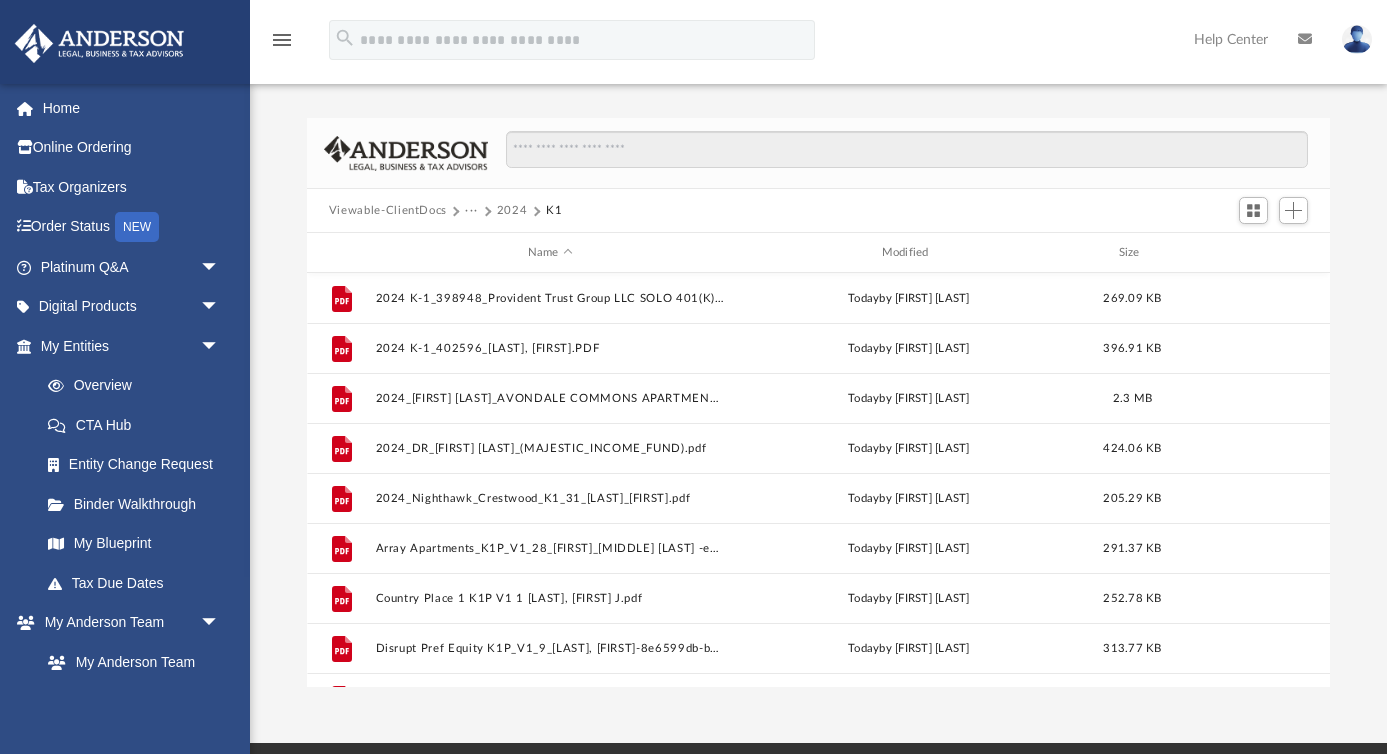 click on "2024" at bounding box center [512, 211] 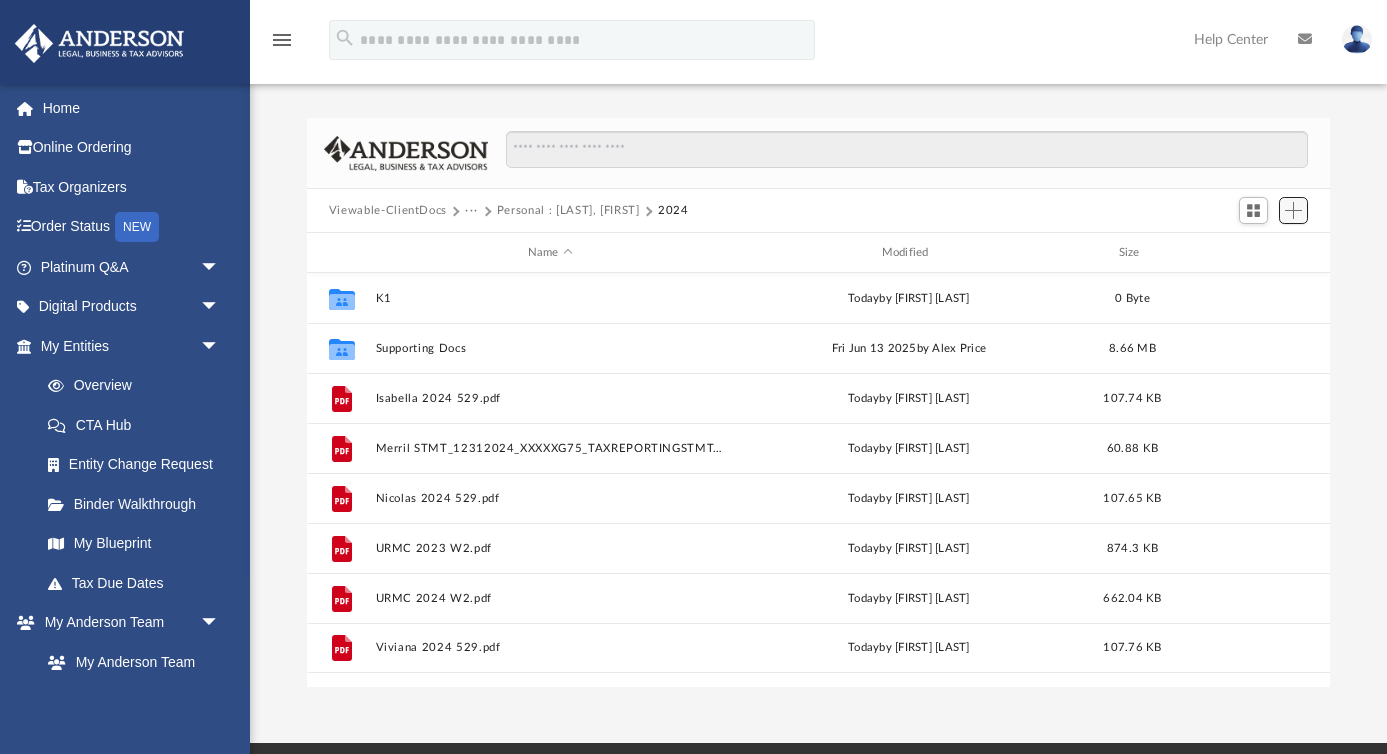 click at bounding box center (1293, 210) 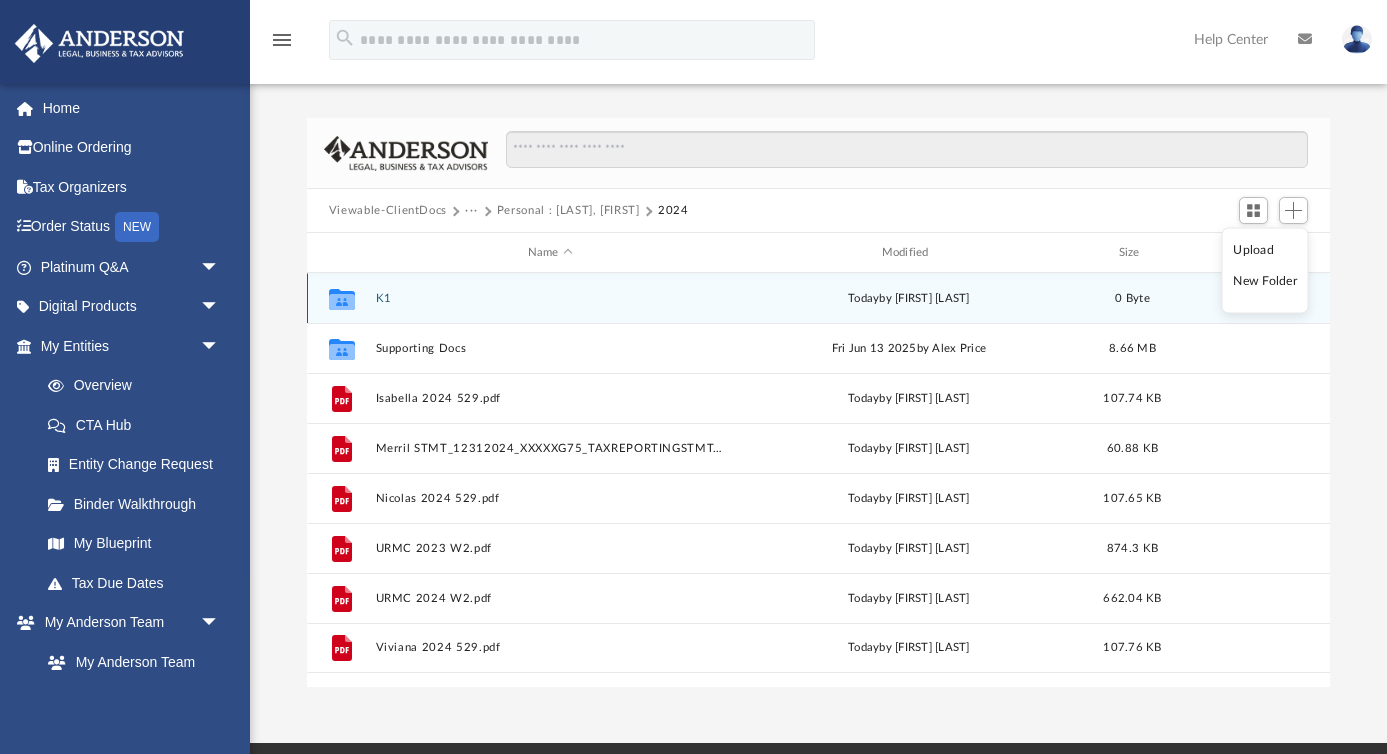 click on "K1" at bounding box center (550, 298) 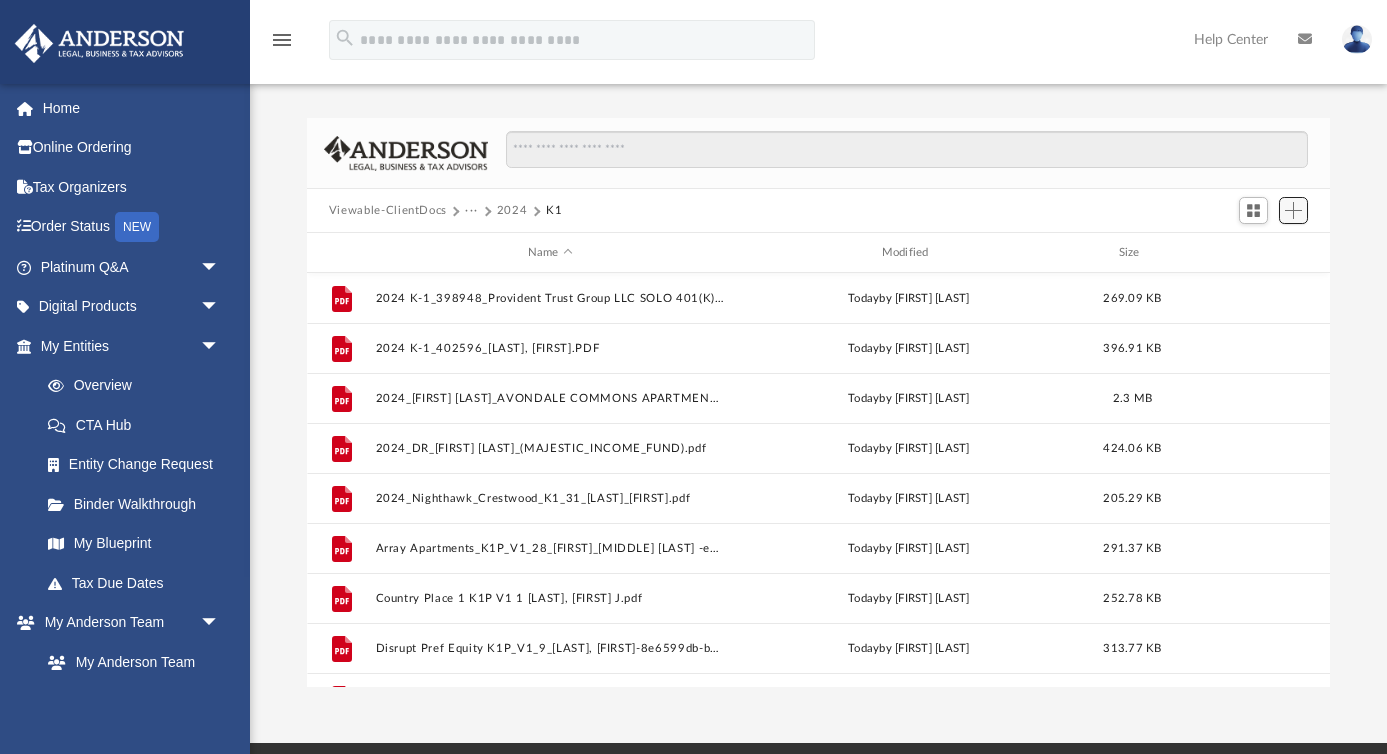 click at bounding box center (1293, 210) 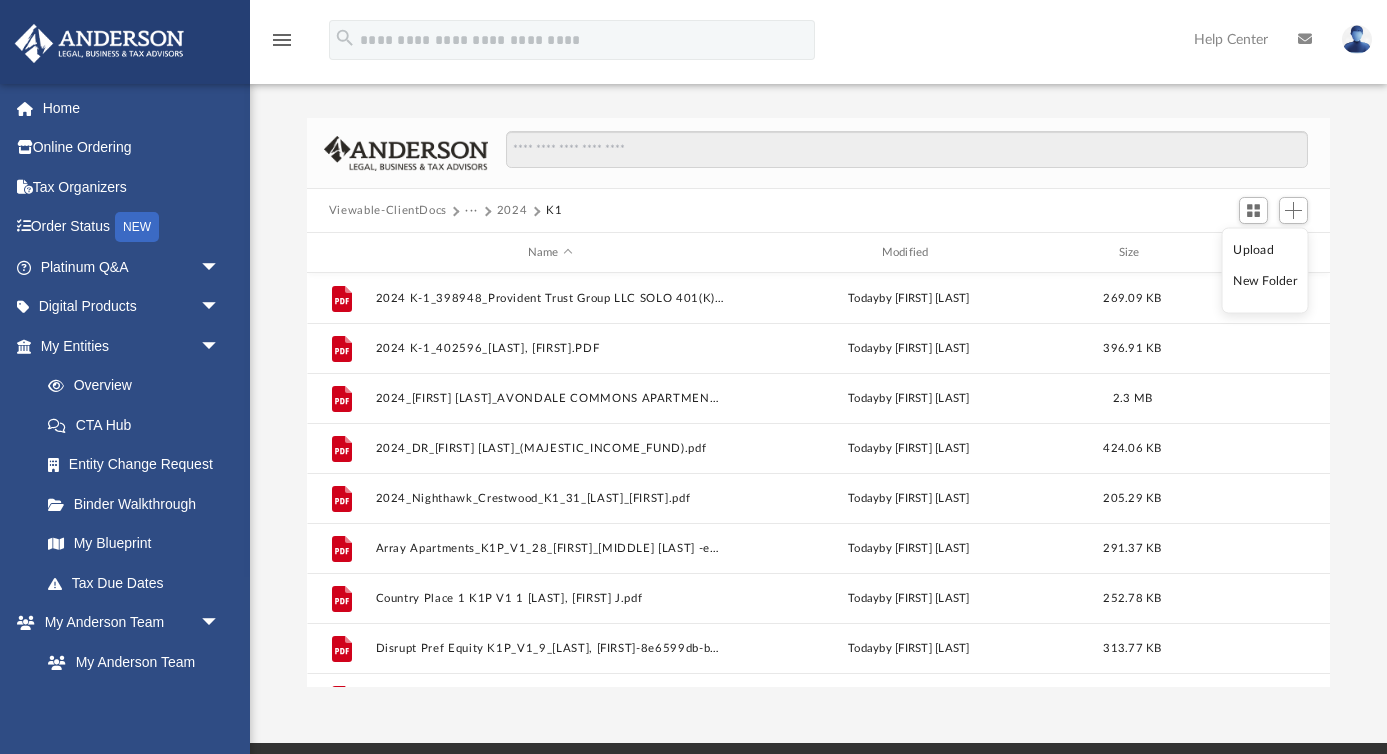 click on "New Folder" at bounding box center [1265, 281] 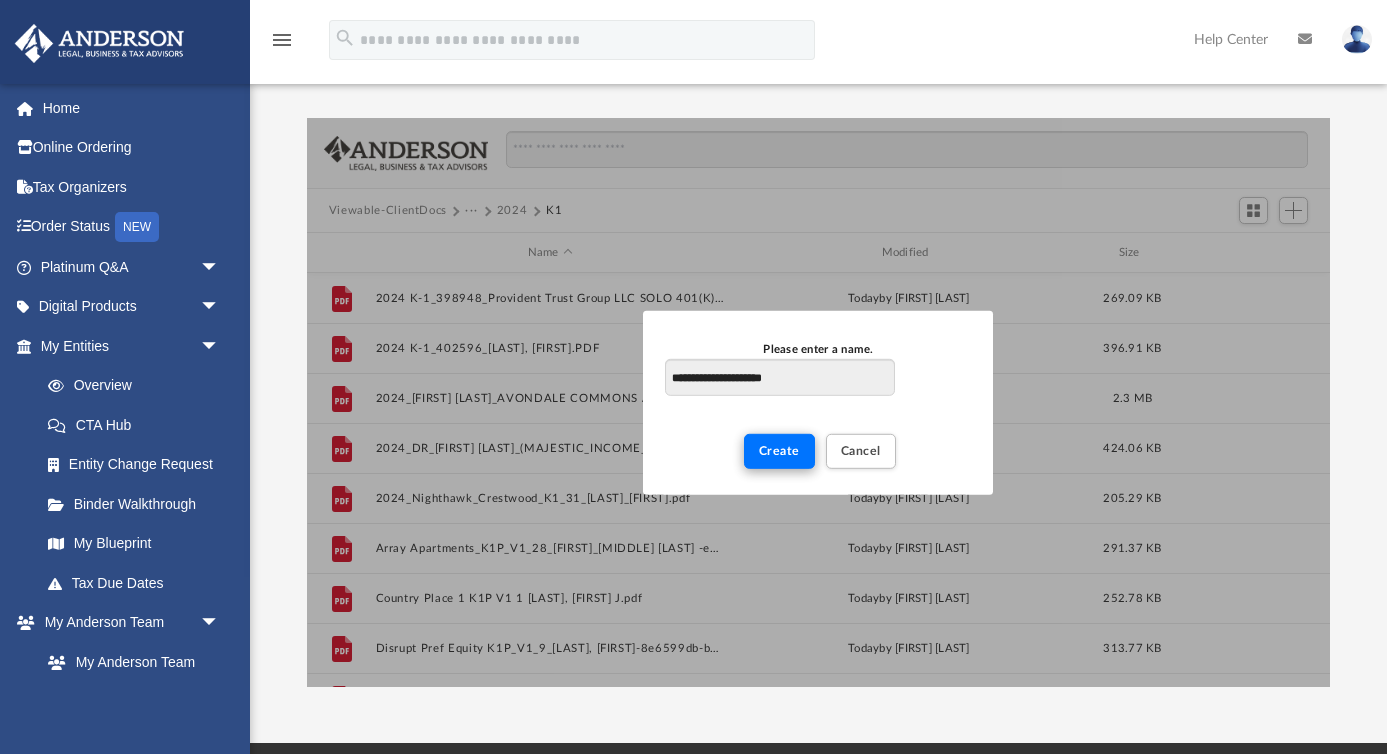 type on "**********" 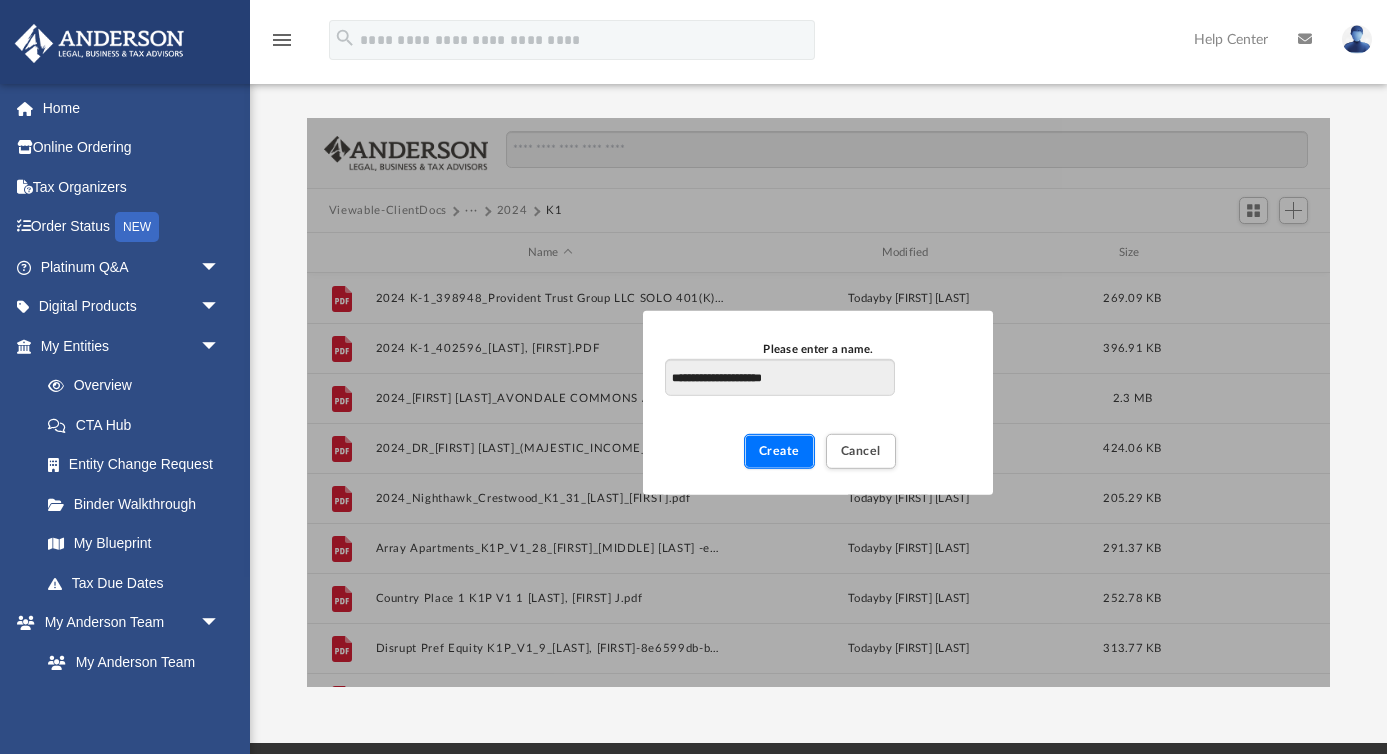 click on "Create" at bounding box center (779, 451) 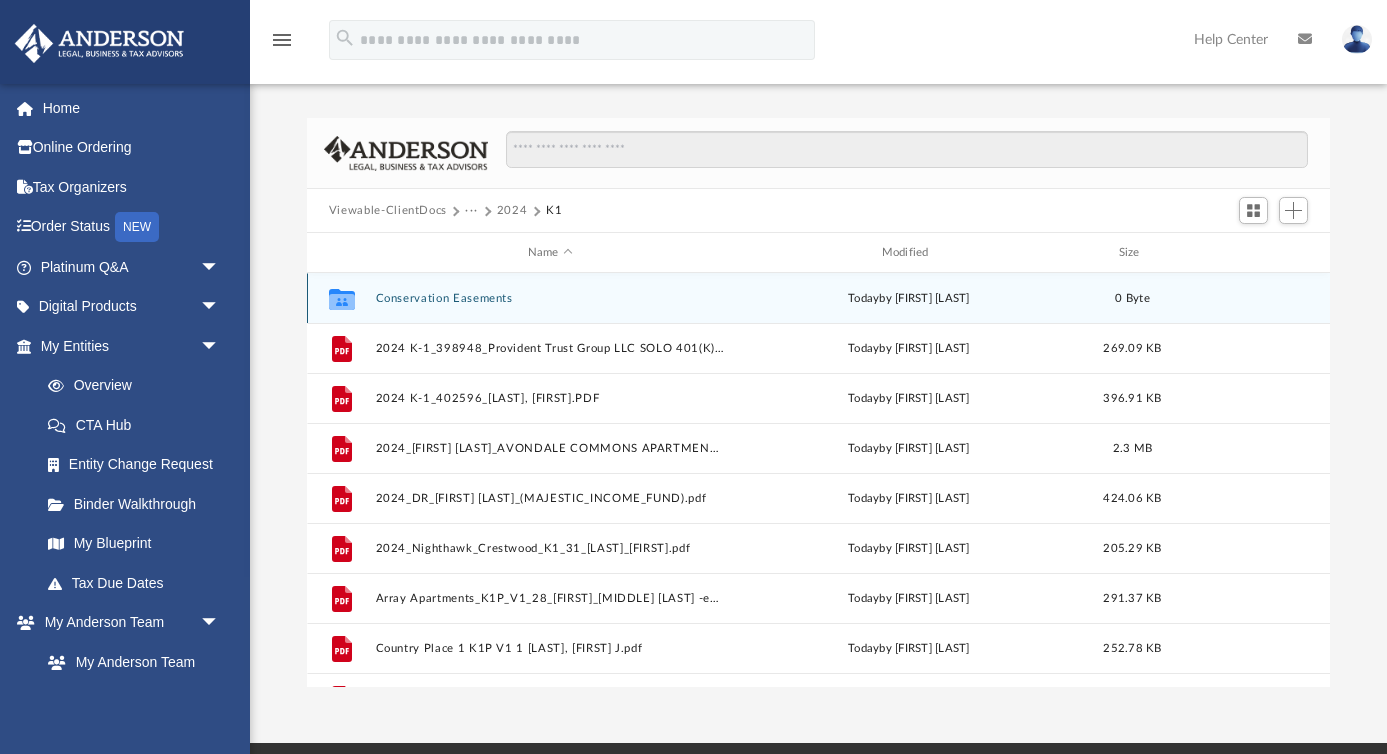 click on "Conservation Easements" at bounding box center (550, 298) 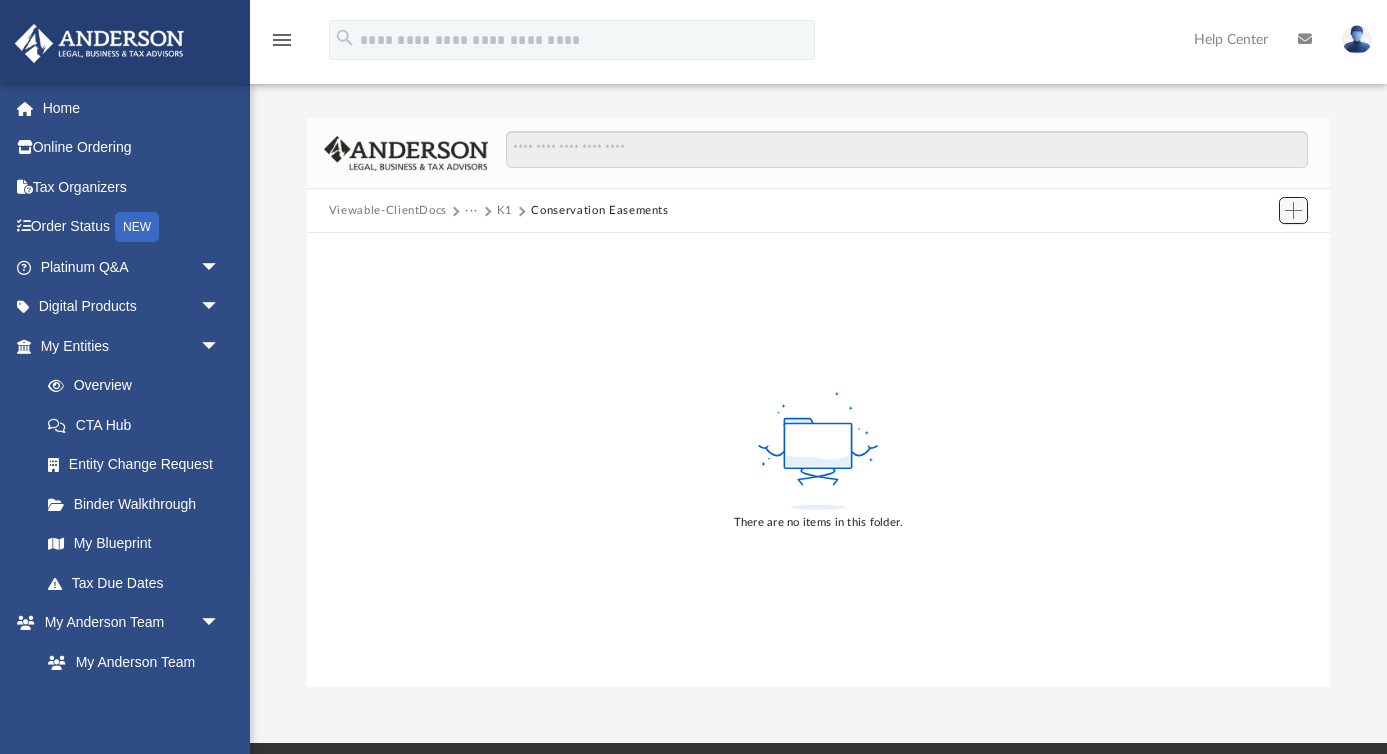 click at bounding box center (1293, 210) 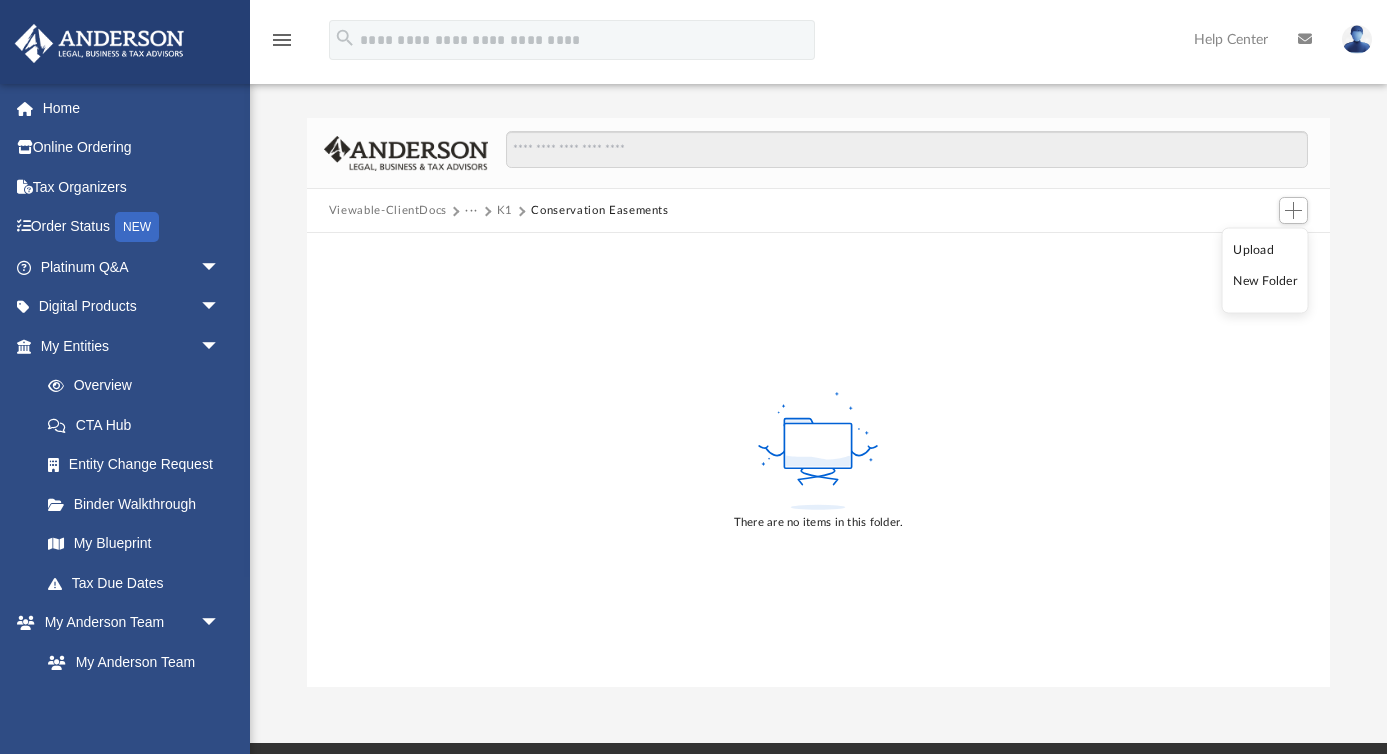 click on "Upload" at bounding box center [1265, 249] 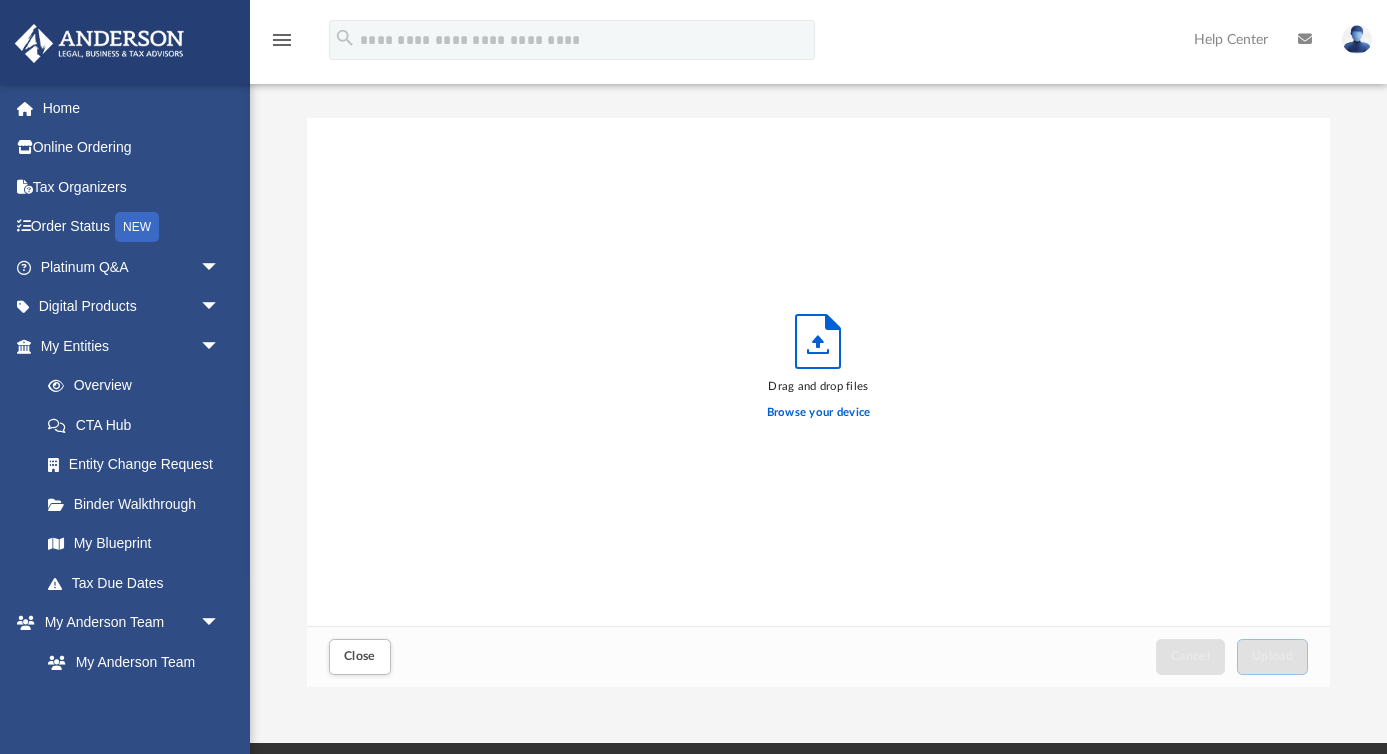 scroll, scrollTop: 1, scrollLeft: 0, axis: vertical 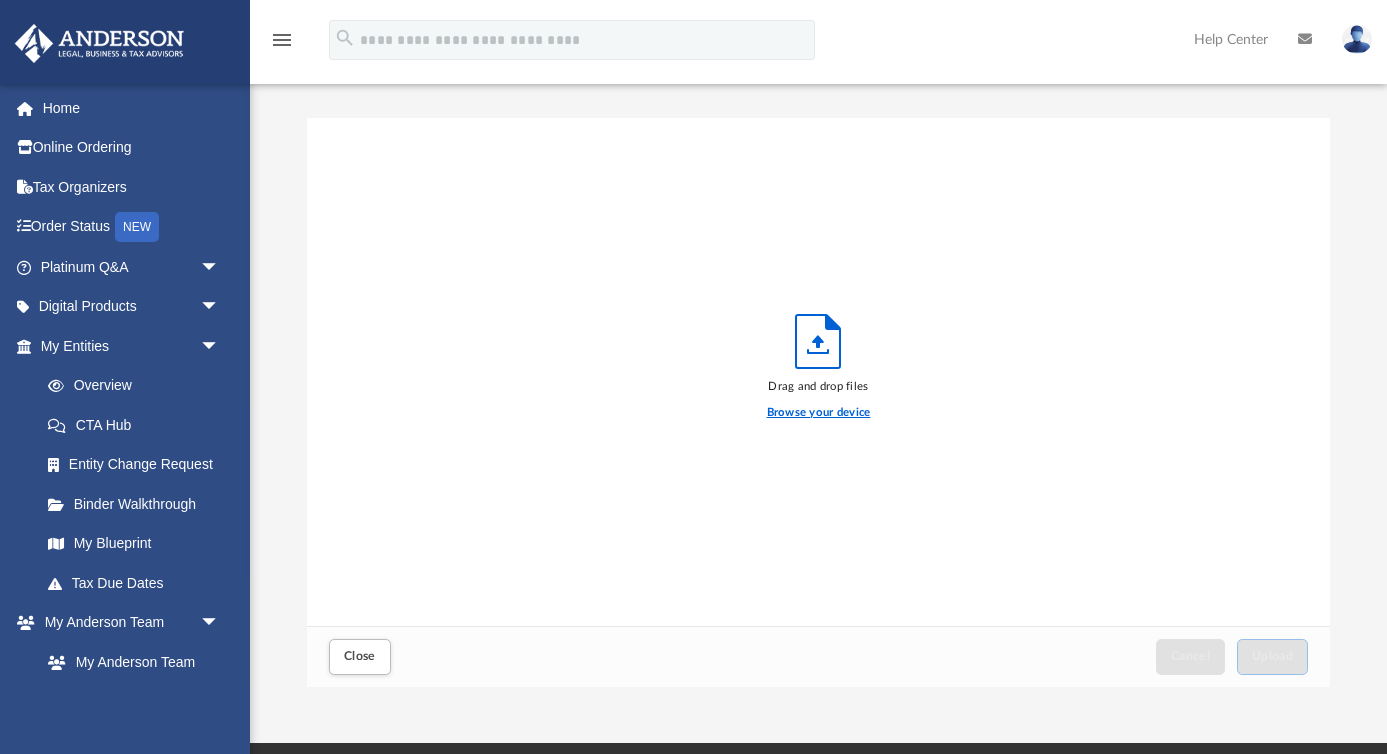 click on "Browse your device" at bounding box center [819, 413] 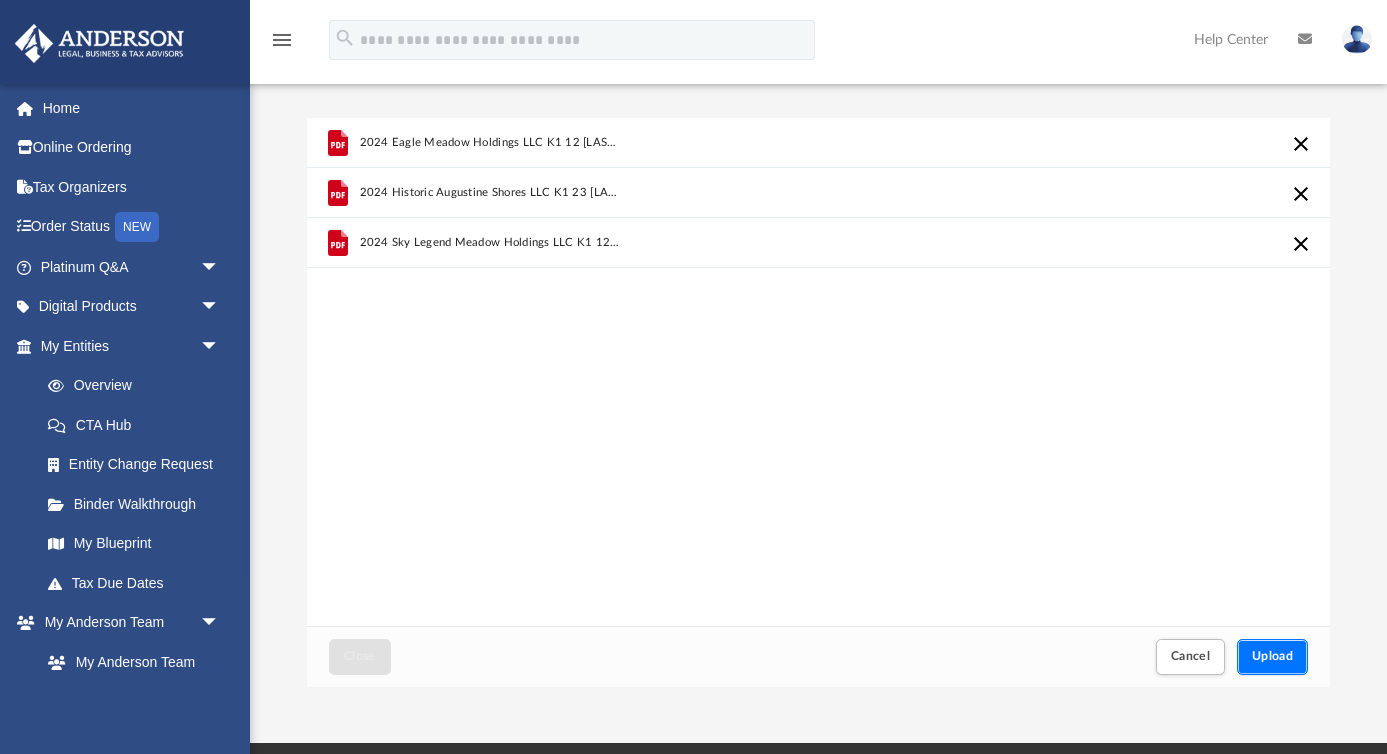 click on "Upload" at bounding box center [1273, 656] 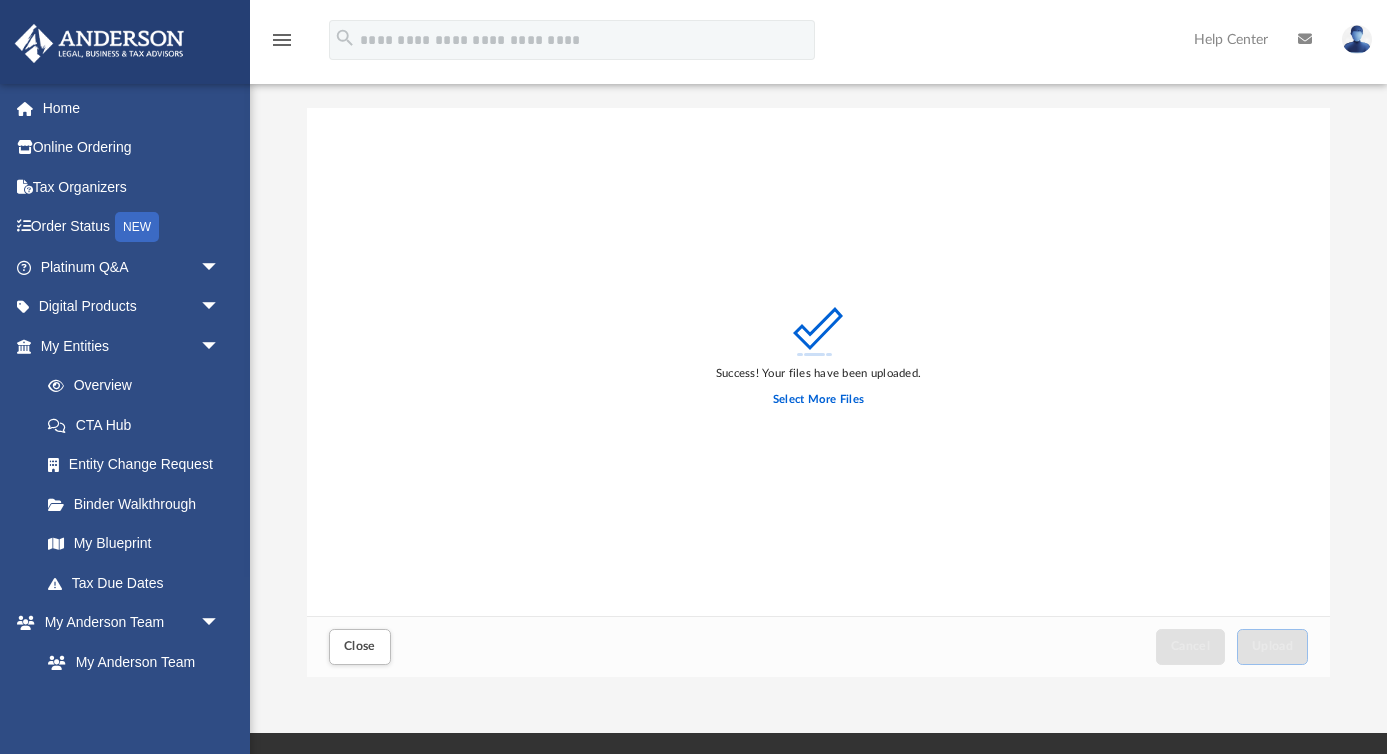 scroll, scrollTop: 11, scrollLeft: 0, axis: vertical 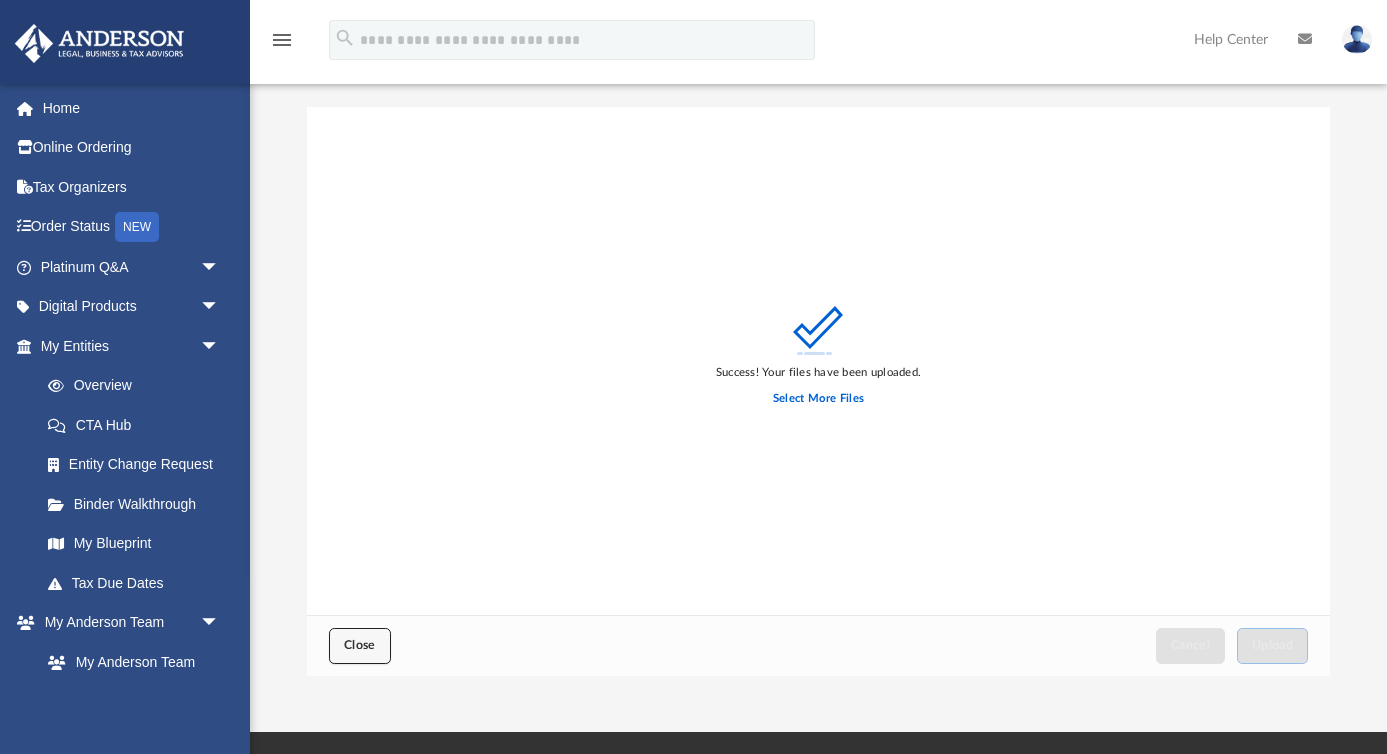 click on "Close" at bounding box center [360, 645] 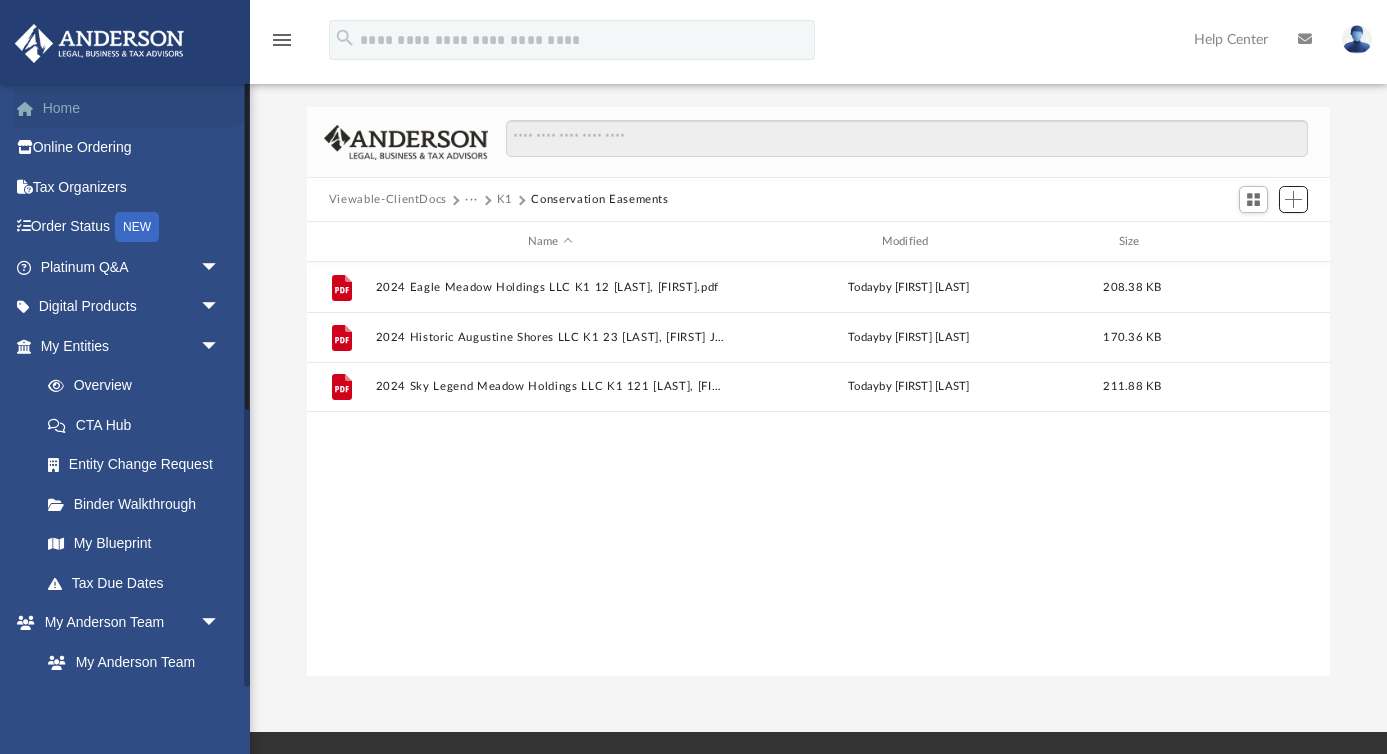 scroll, scrollTop: 1, scrollLeft: 0, axis: vertical 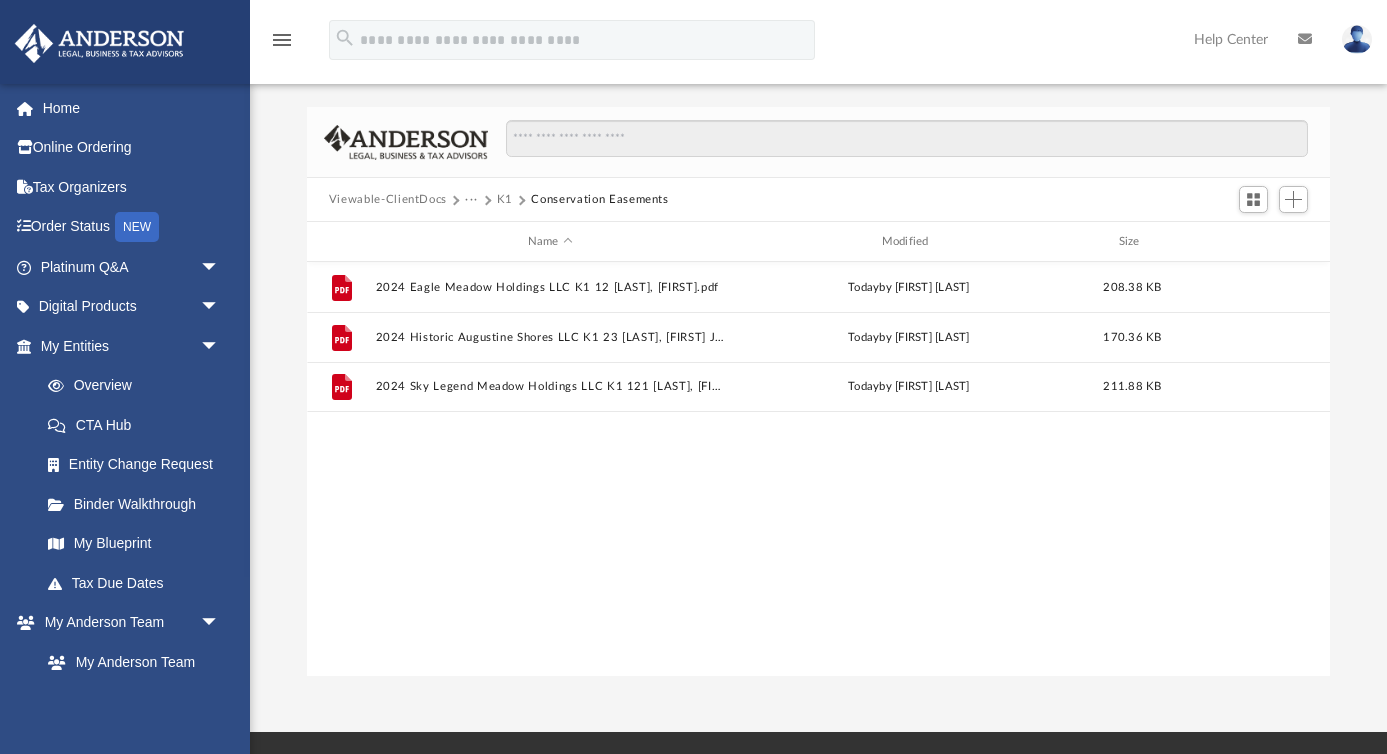 click on "K1" at bounding box center [514, 200] 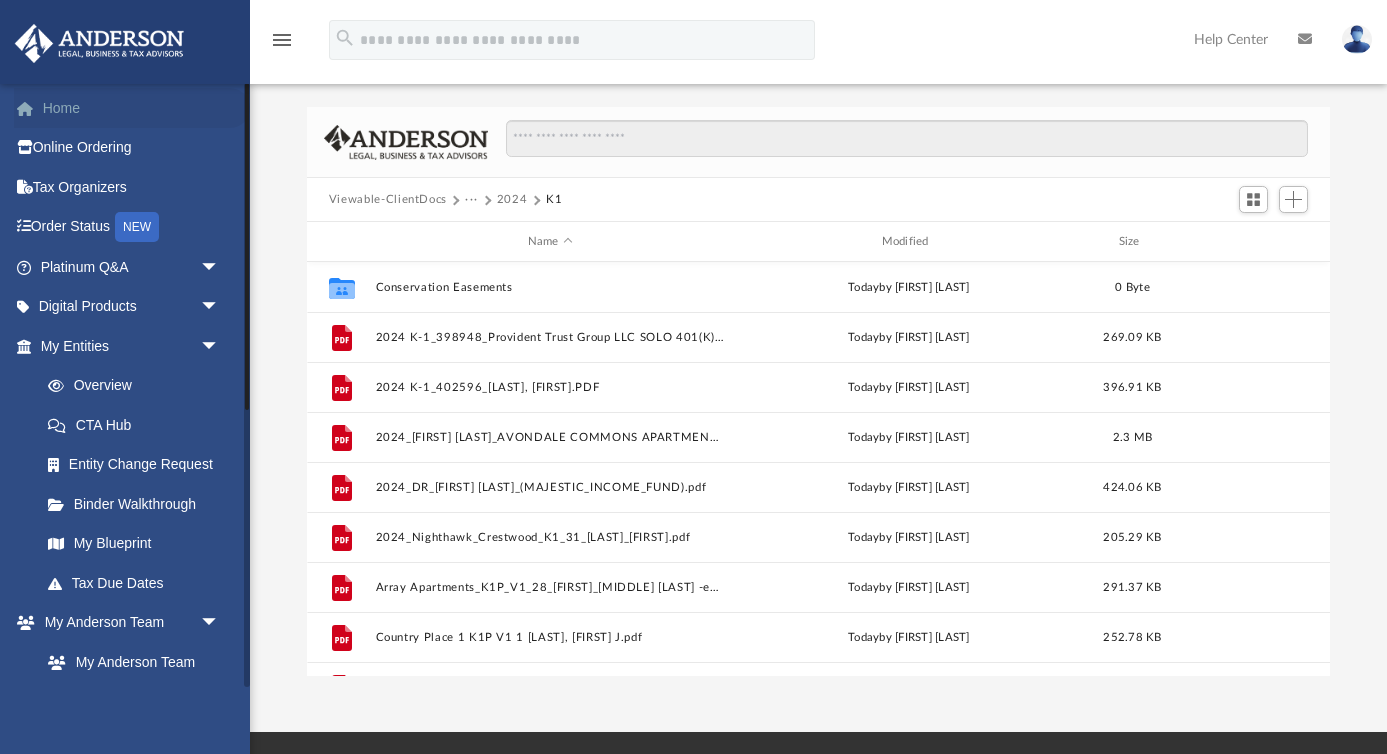 click on "Home" at bounding box center [132, 108] 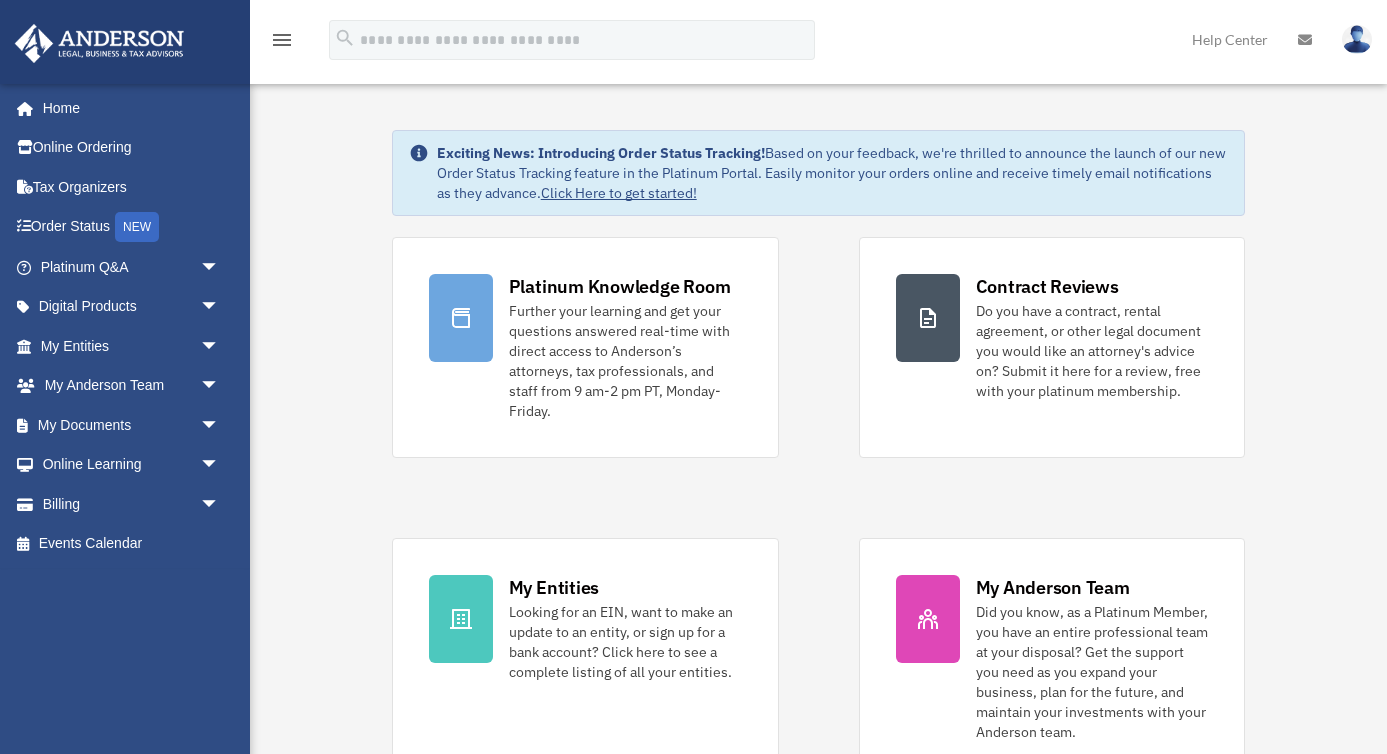 scroll, scrollTop: 0, scrollLeft: 0, axis: both 